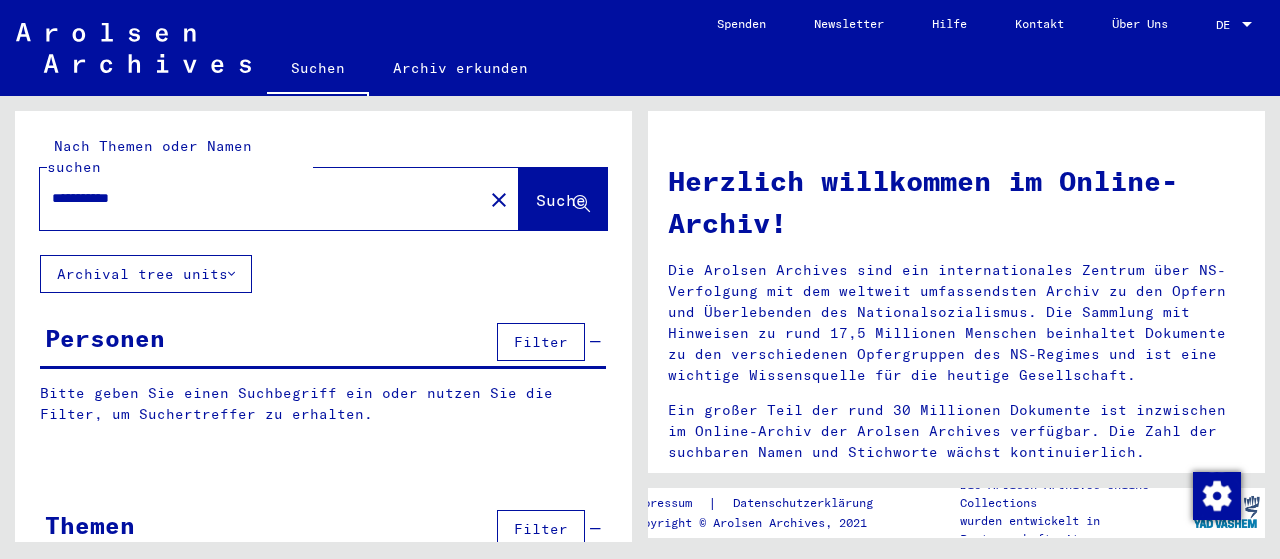 scroll, scrollTop: 0, scrollLeft: 0, axis: both 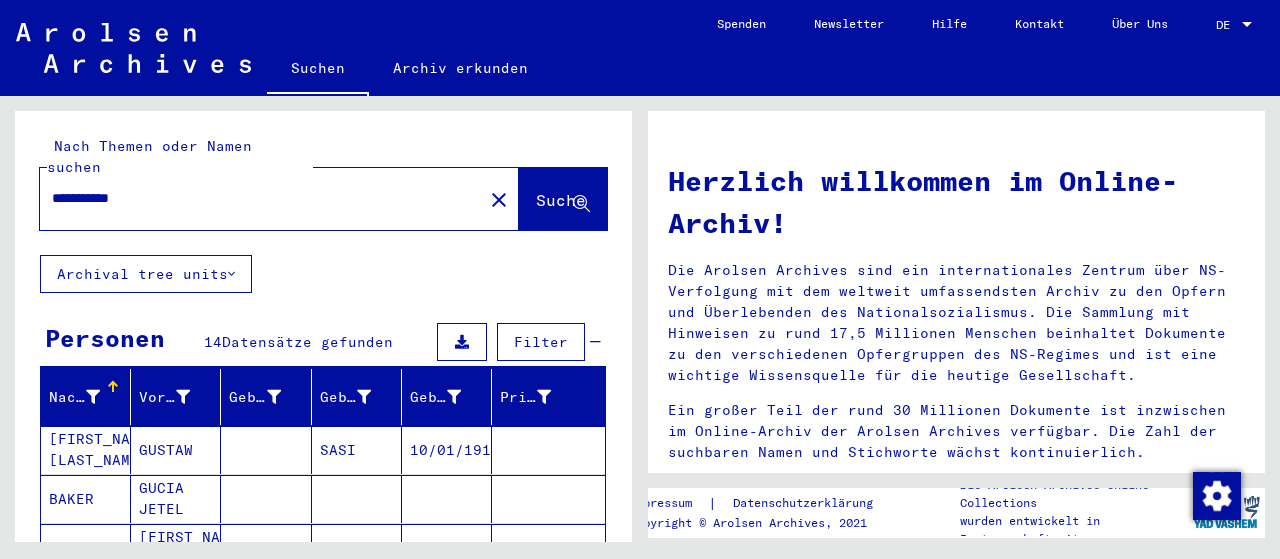 click at bounding box center (1247, 25) 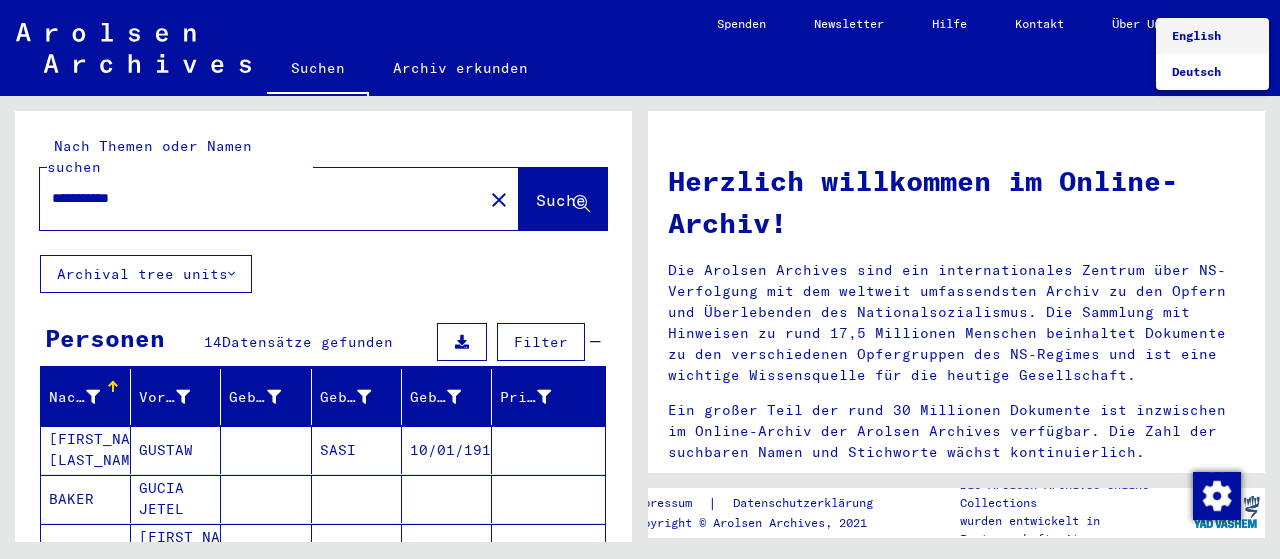 click on "English" at bounding box center (1196, 35) 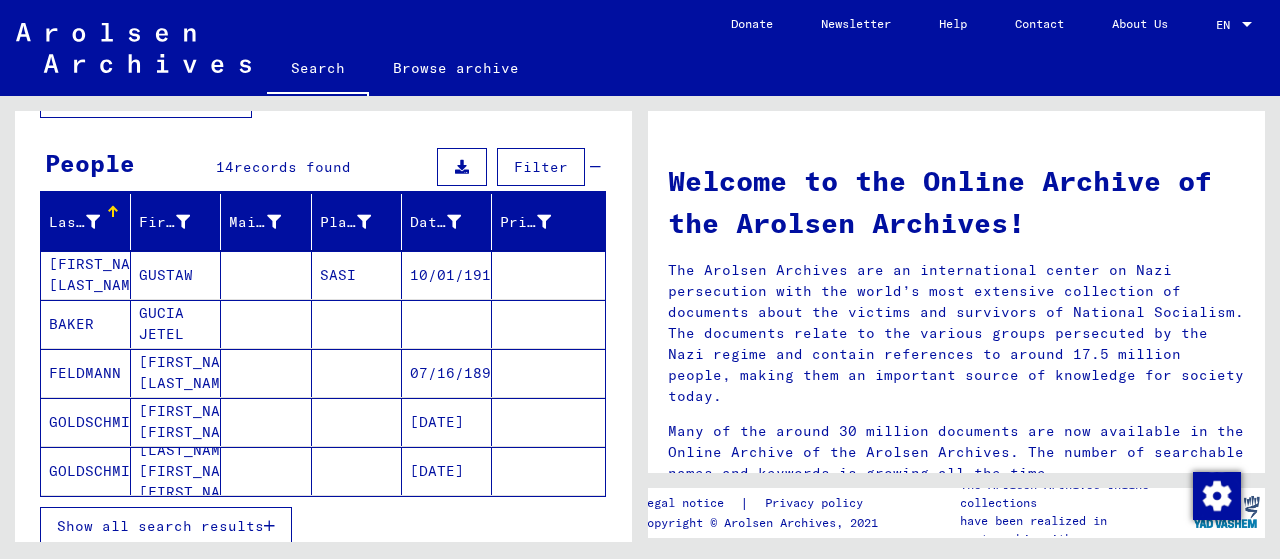 scroll, scrollTop: 156, scrollLeft: 0, axis: vertical 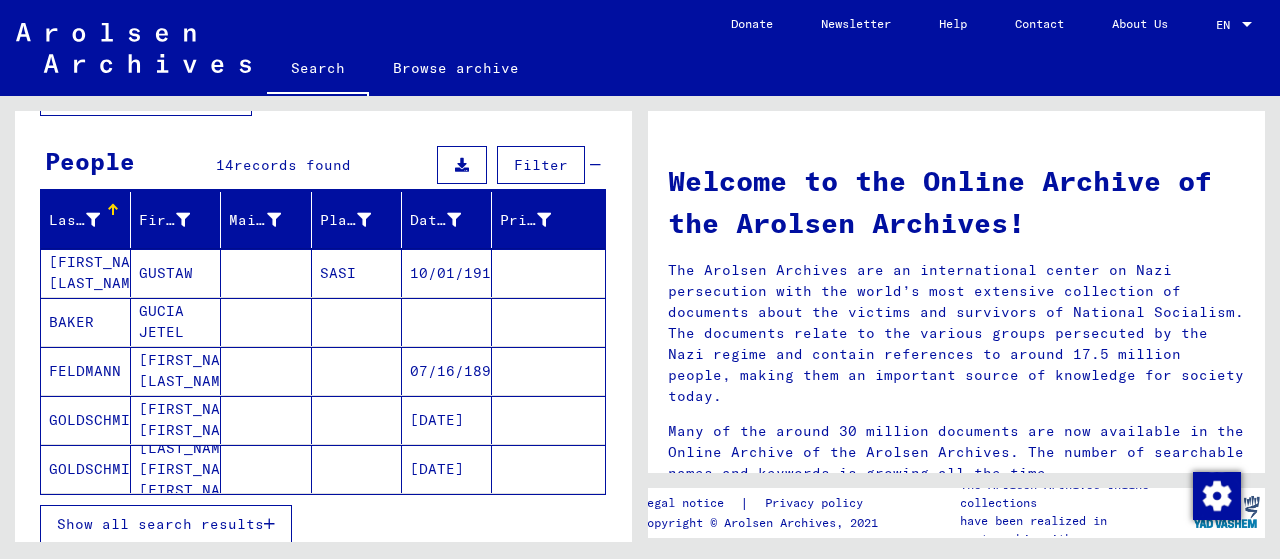 click on "Show all search results" at bounding box center [160, 524] 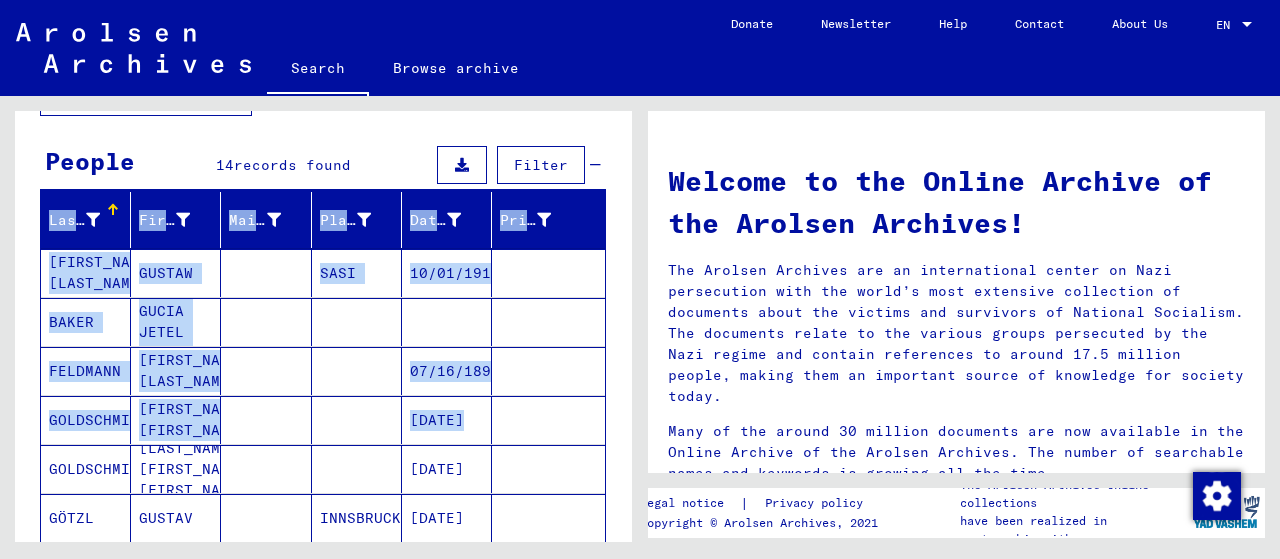 click at bounding box center [266, 567] 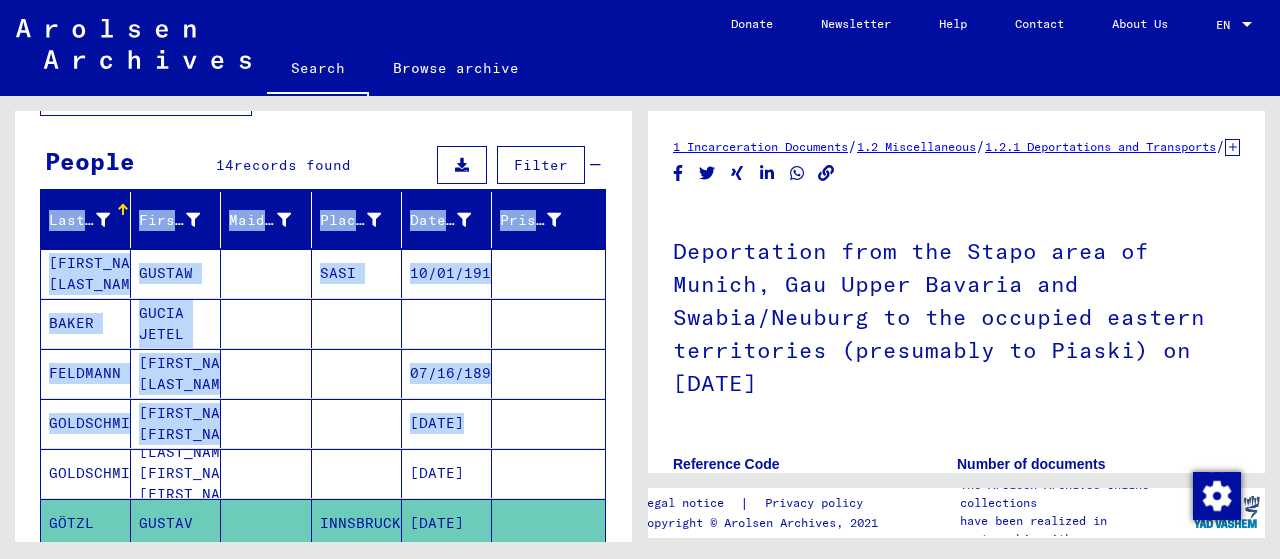 scroll, scrollTop: 0, scrollLeft: 0, axis: both 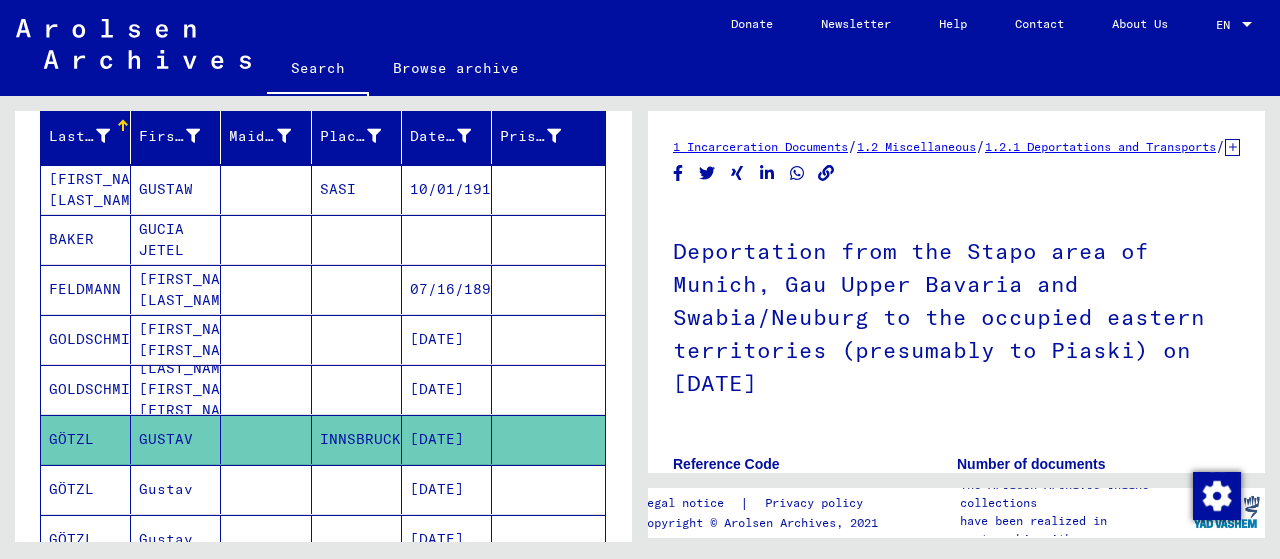 click on "10/01/1911" at bounding box center (447, 239) 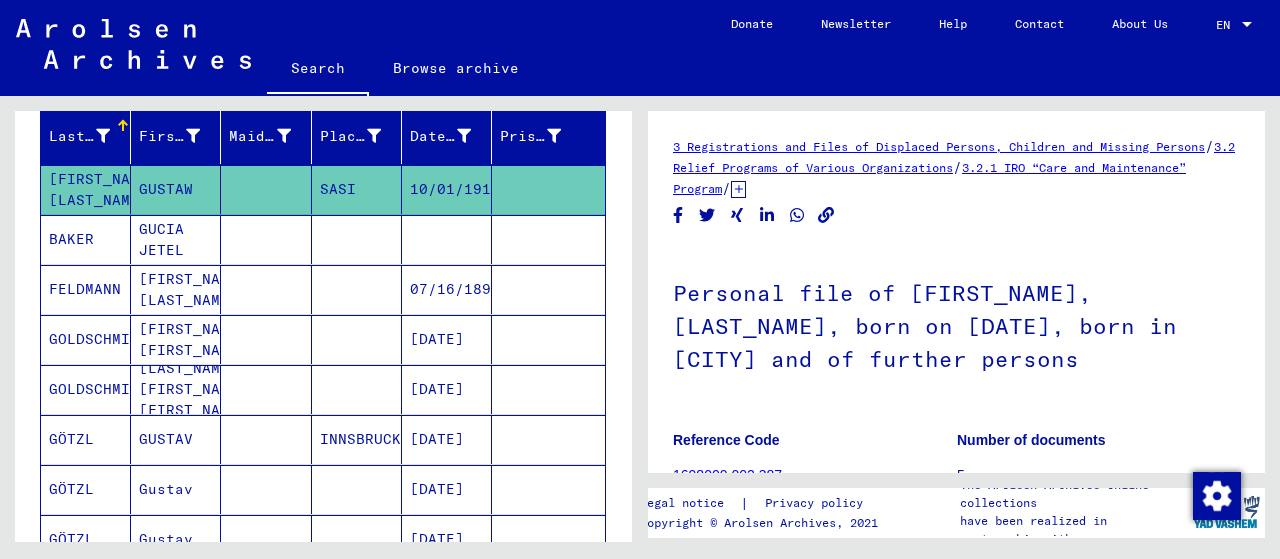 scroll, scrollTop: 0, scrollLeft: 0, axis: both 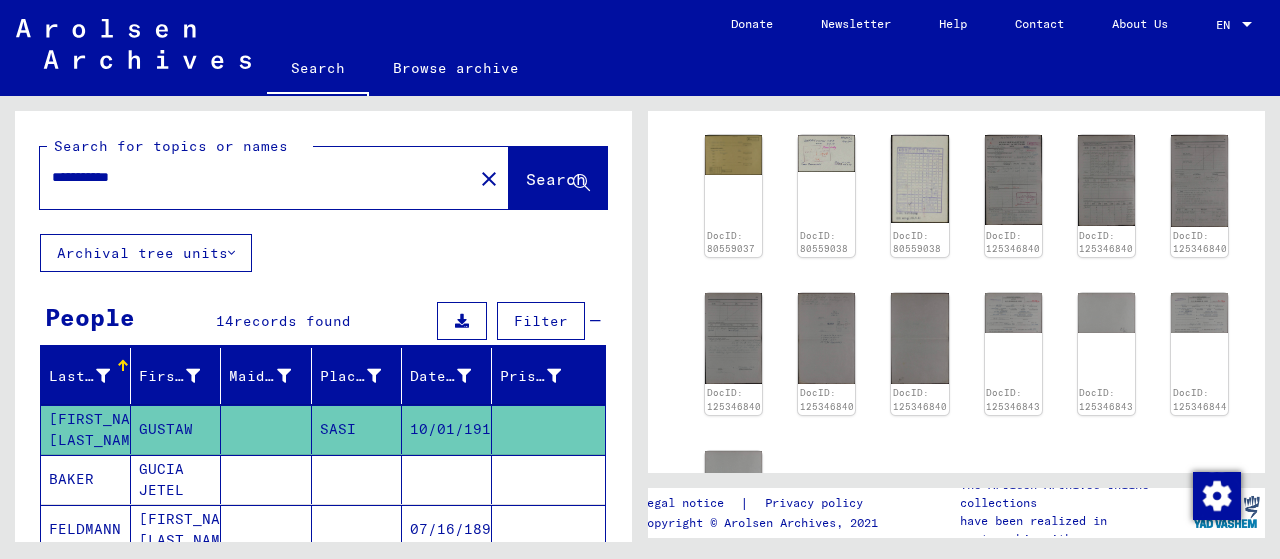 drag, startPoint x: 108, startPoint y: 174, endPoint x: 4, endPoint y: 173, distance: 104.00481 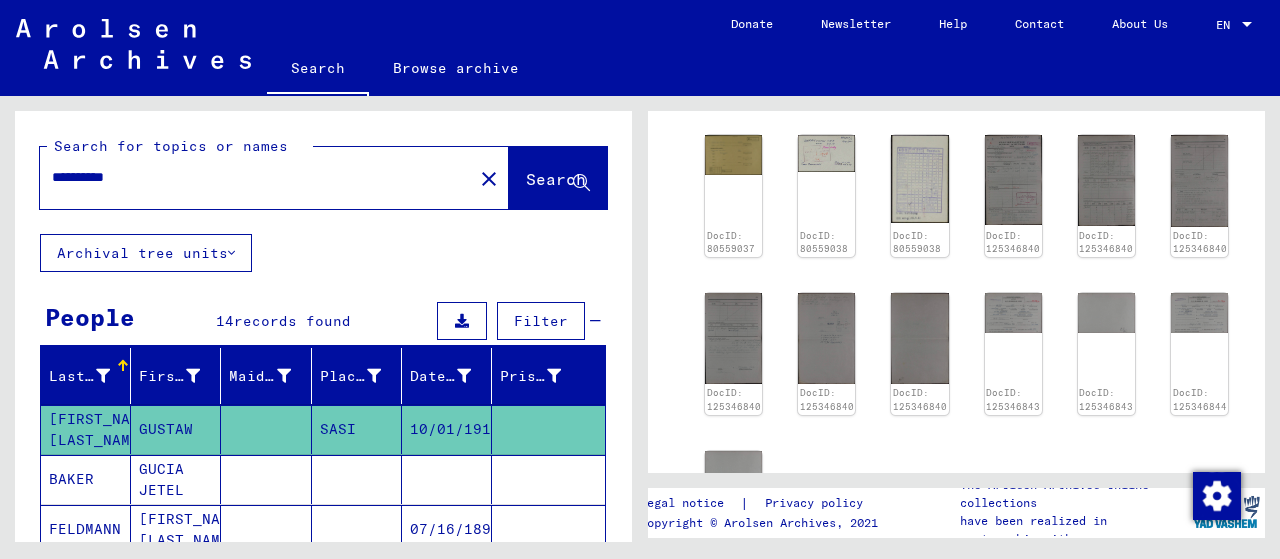 click on "Search" 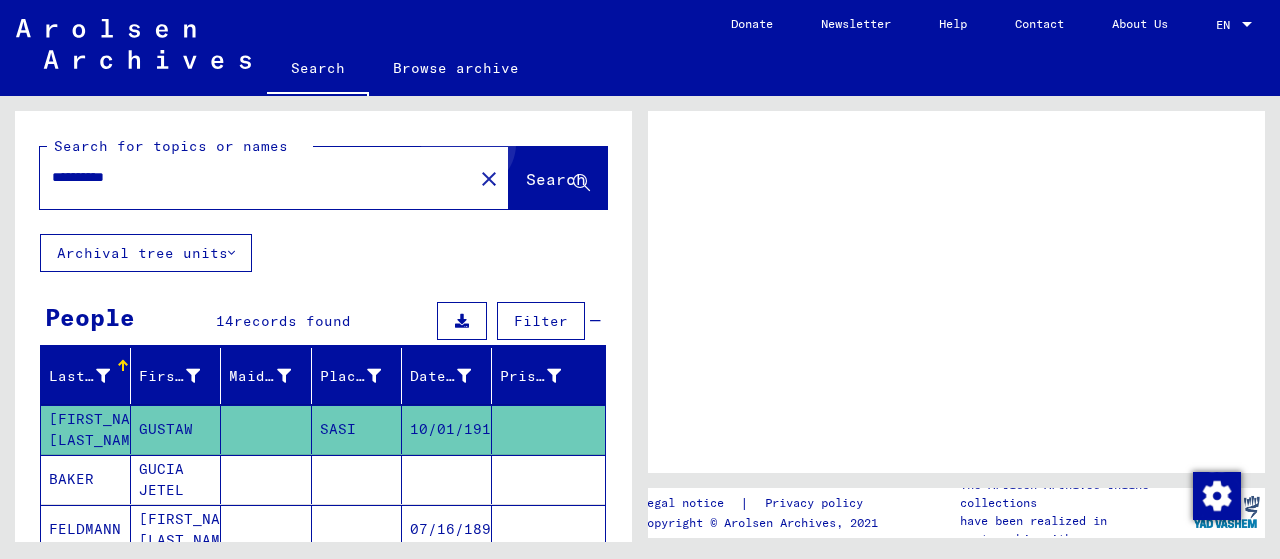 scroll, scrollTop: 0, scrollLeft: 0, axis: both 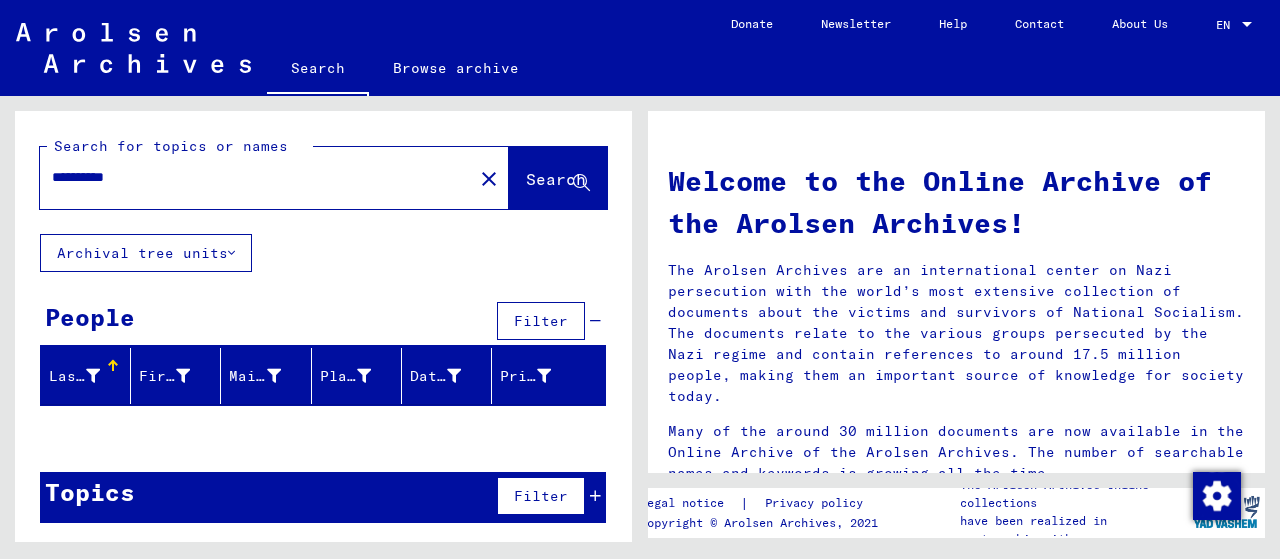 drag, startPoint x: 126, startPoint y: 184, endPoint x: 0, endPoint y: 183, distance: 126.00397 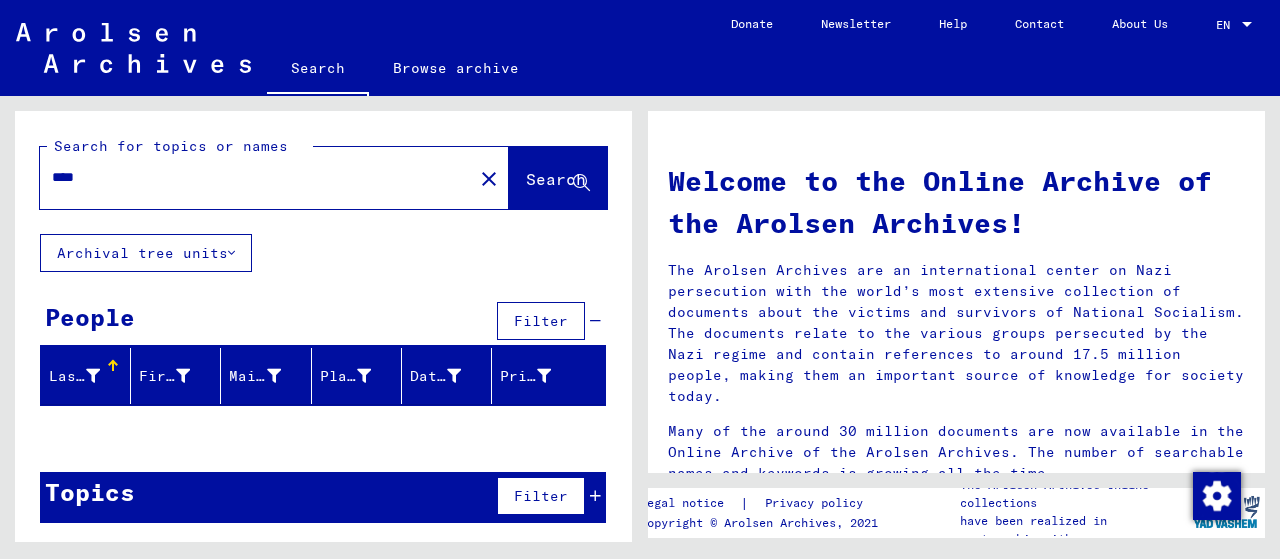 click on "****" at bounding box center [250, 177] 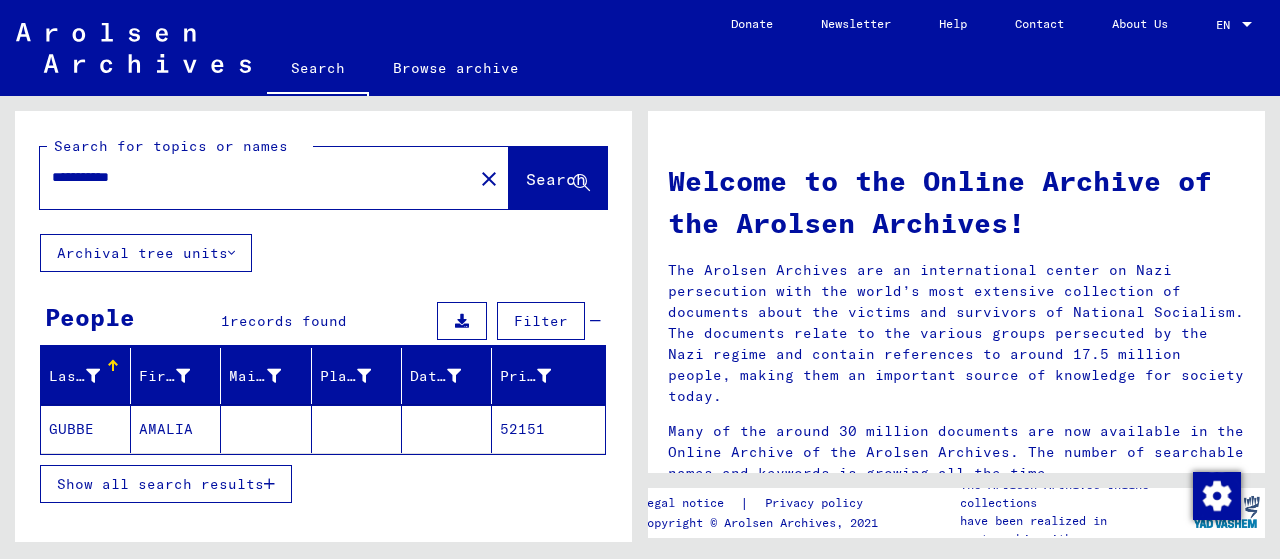 click on "AMALIA" 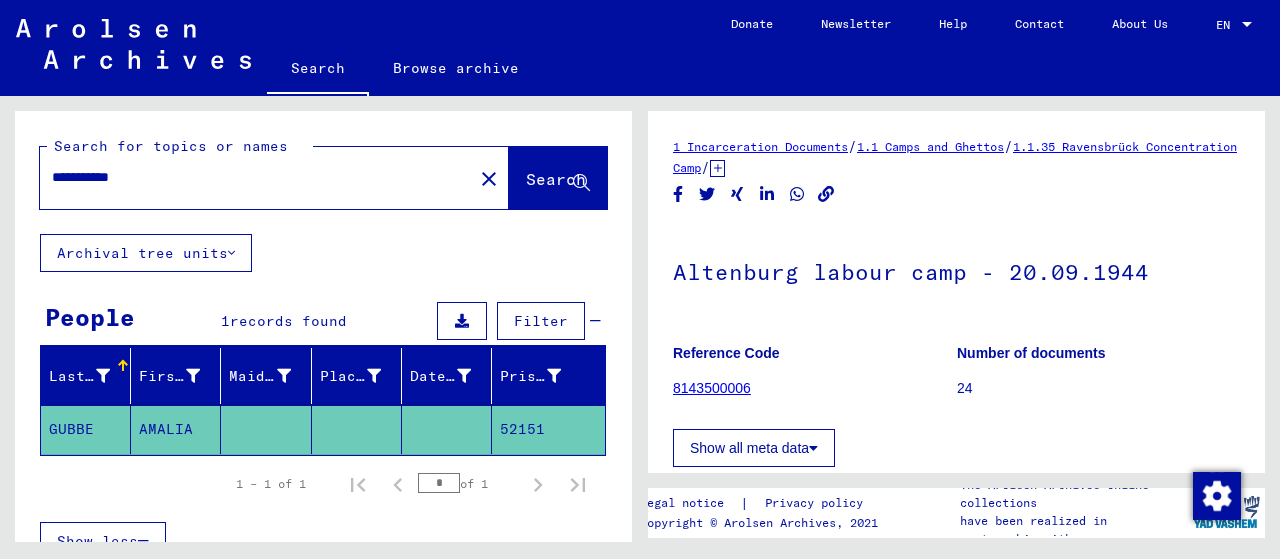 scroll, scrollTop: 0, scrollLeft: 0, axis: both 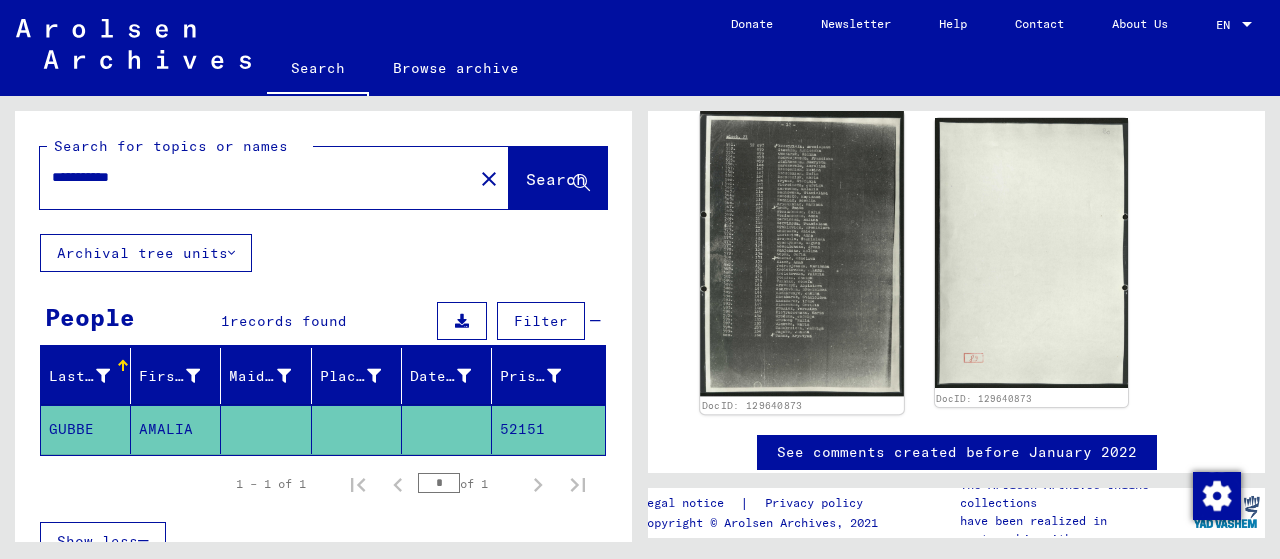 click 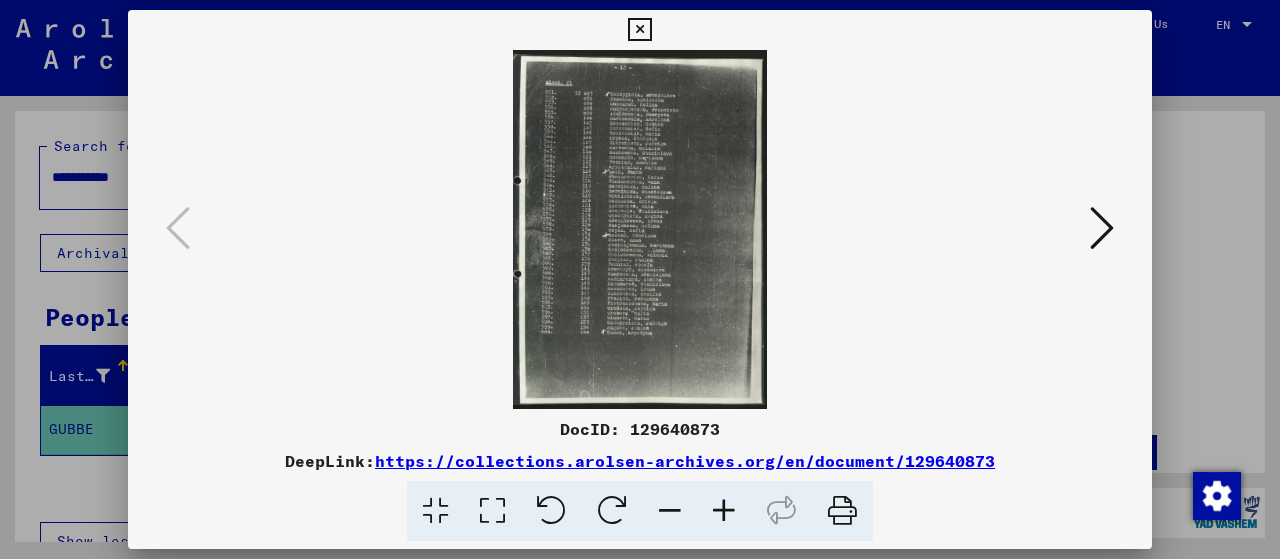 scroll, scrollTop: 356, scrollLeft: 0, axis: vertical 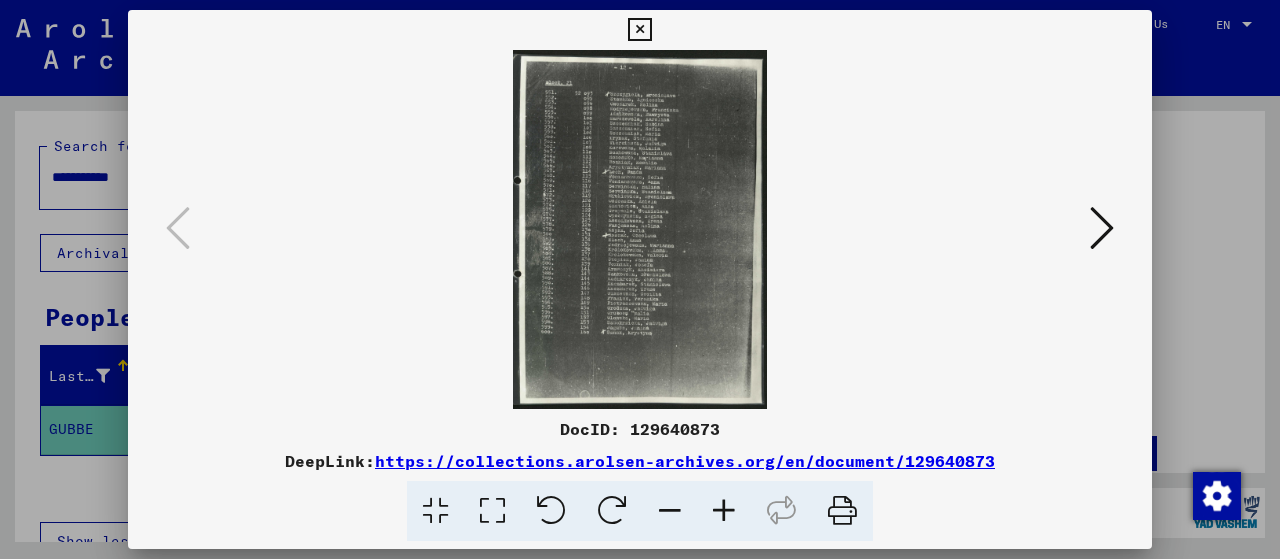 click at bounding box center [724, 511] 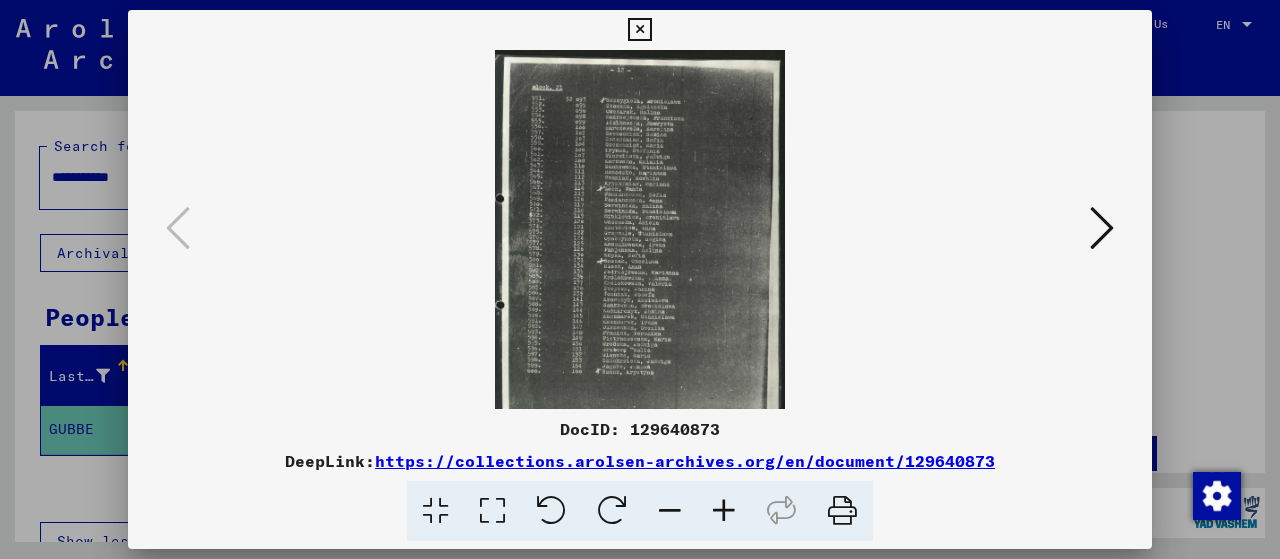 click at bounding box center [724, 511] 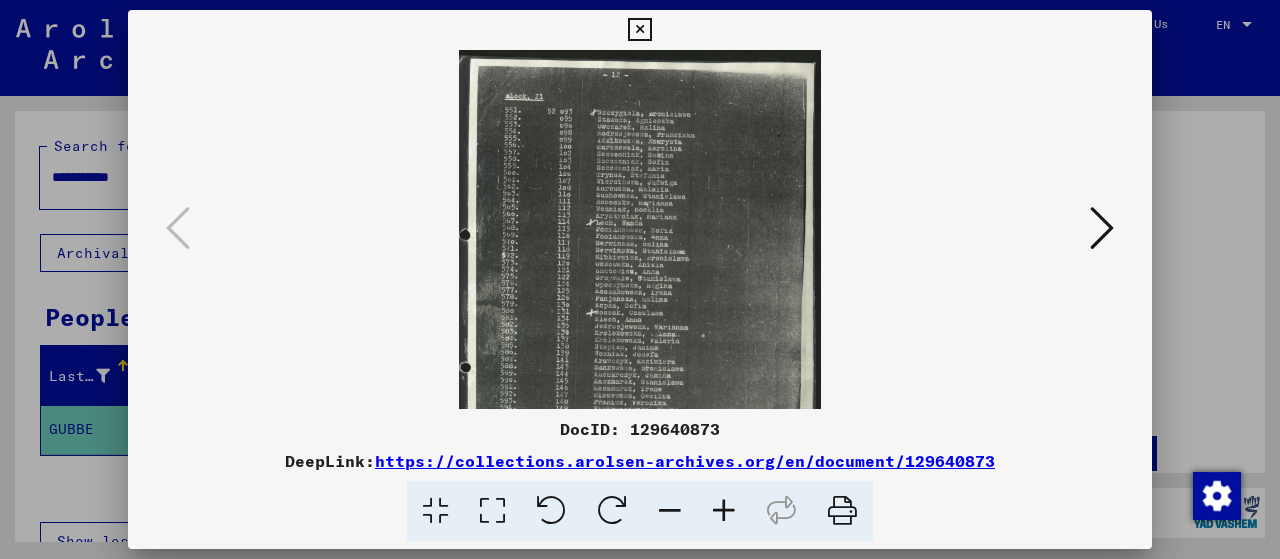 click at bounding box center [724, 511] 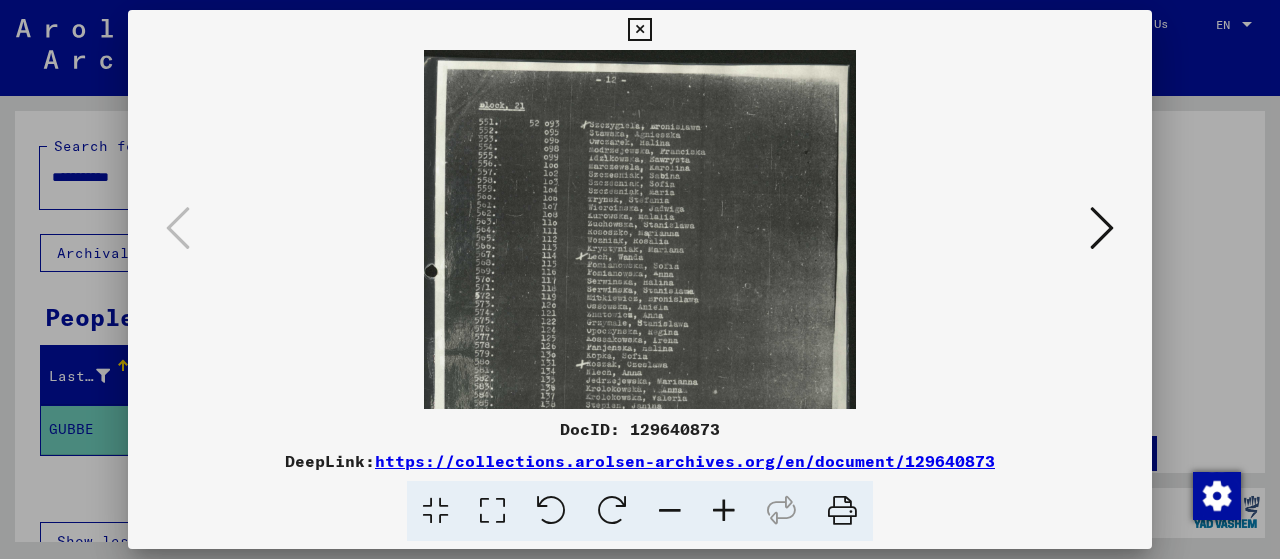 click at bounding box center [724, 511] 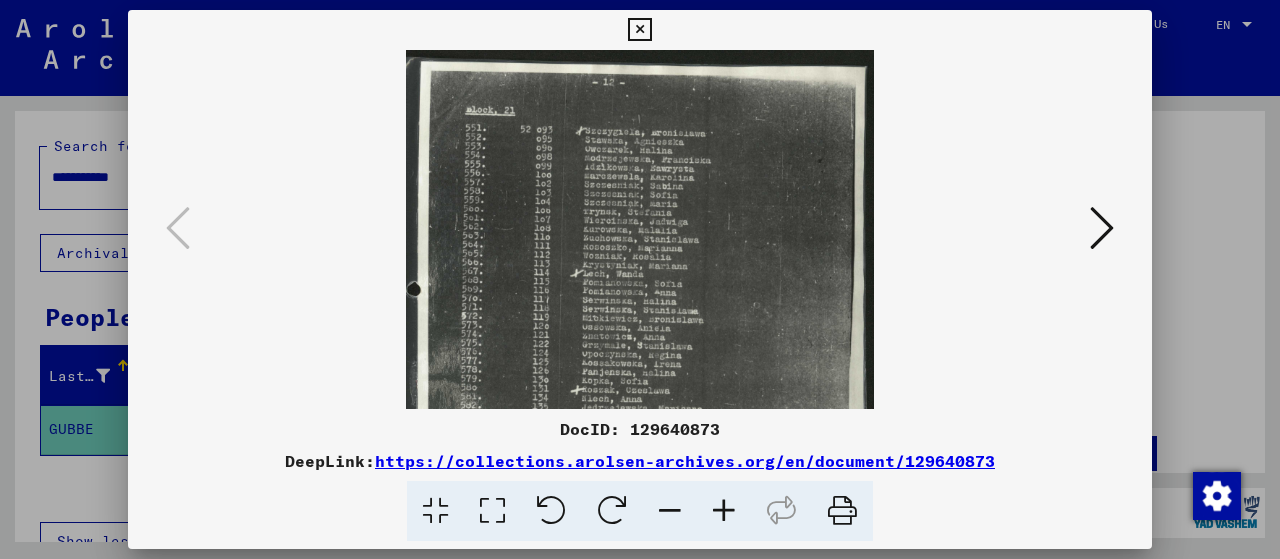 click at bounding box center (724, 511) 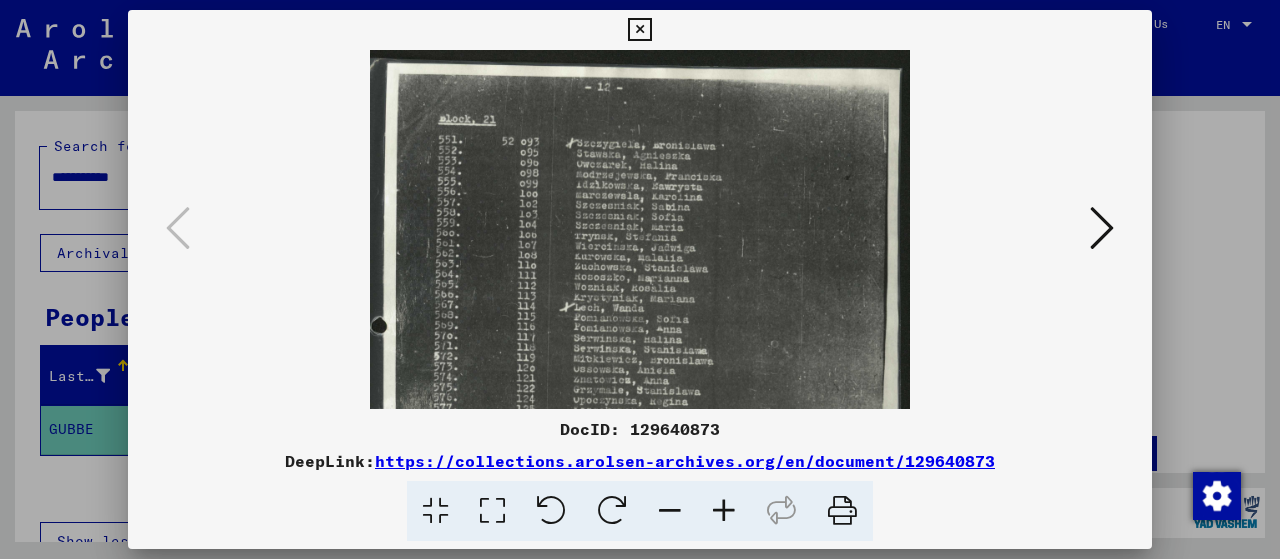 click at bounding box center [724, 511] 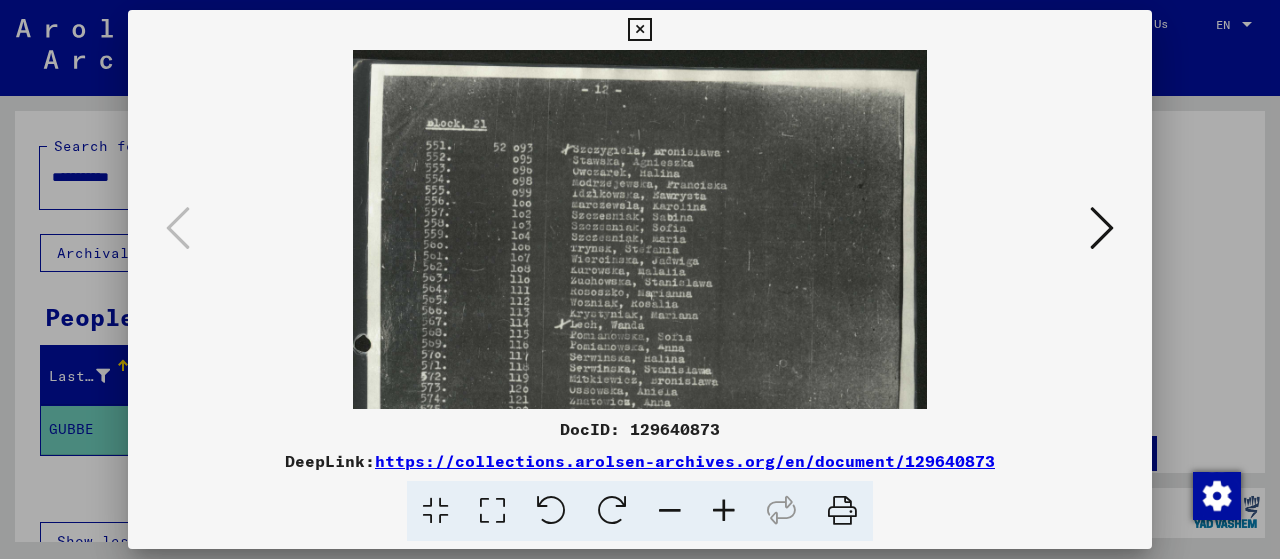 click at bounding box center (724, 511) 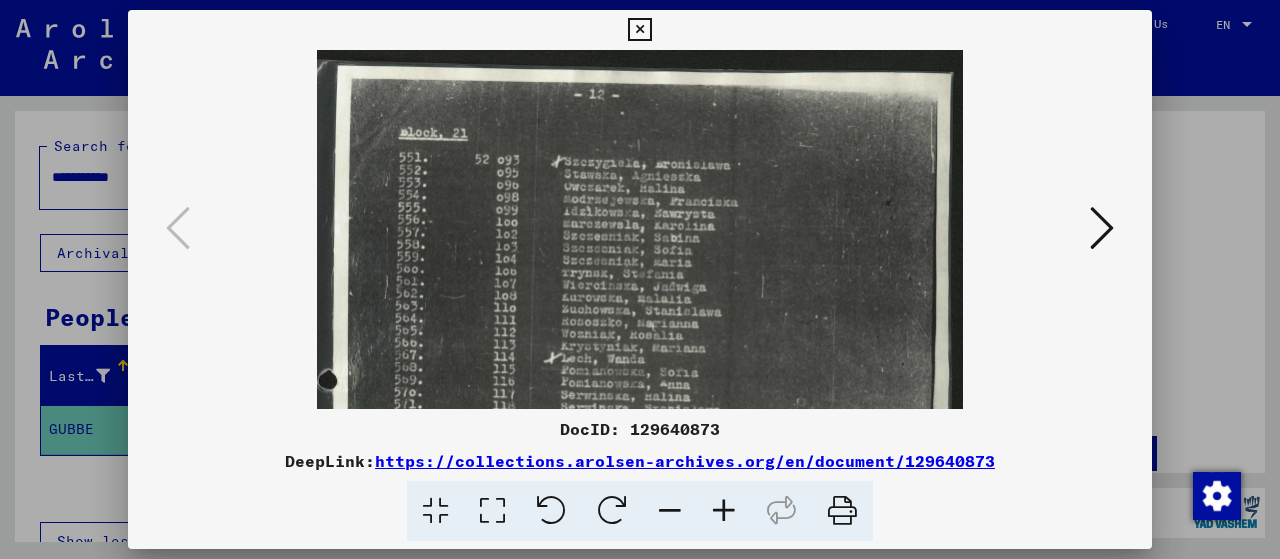 click at bounding box center [724, 511] 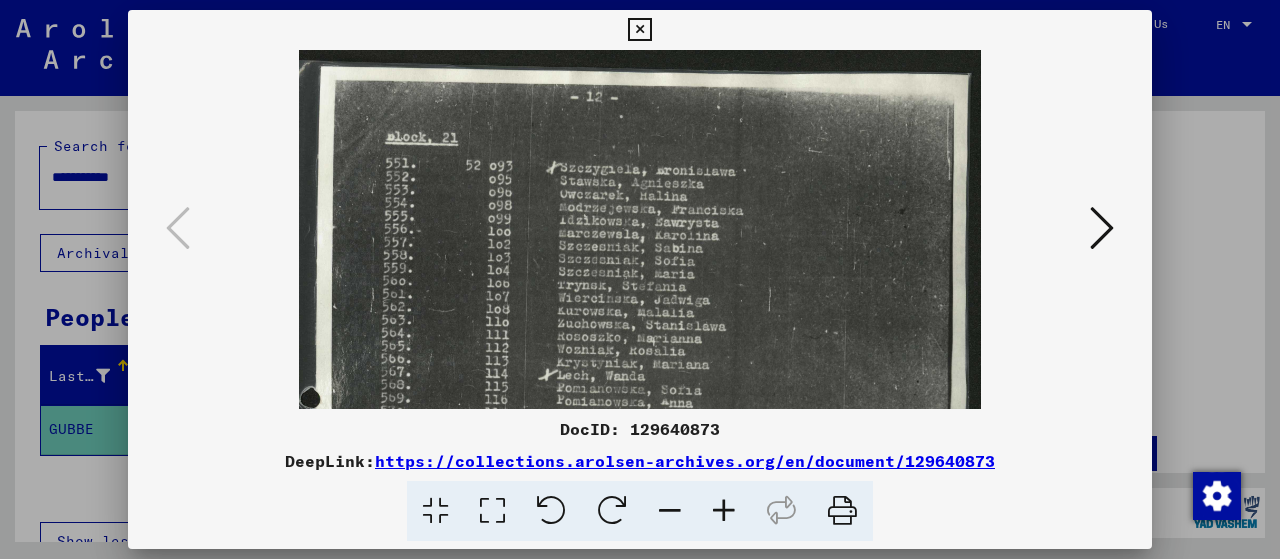 click at bounding box center [724, 511] 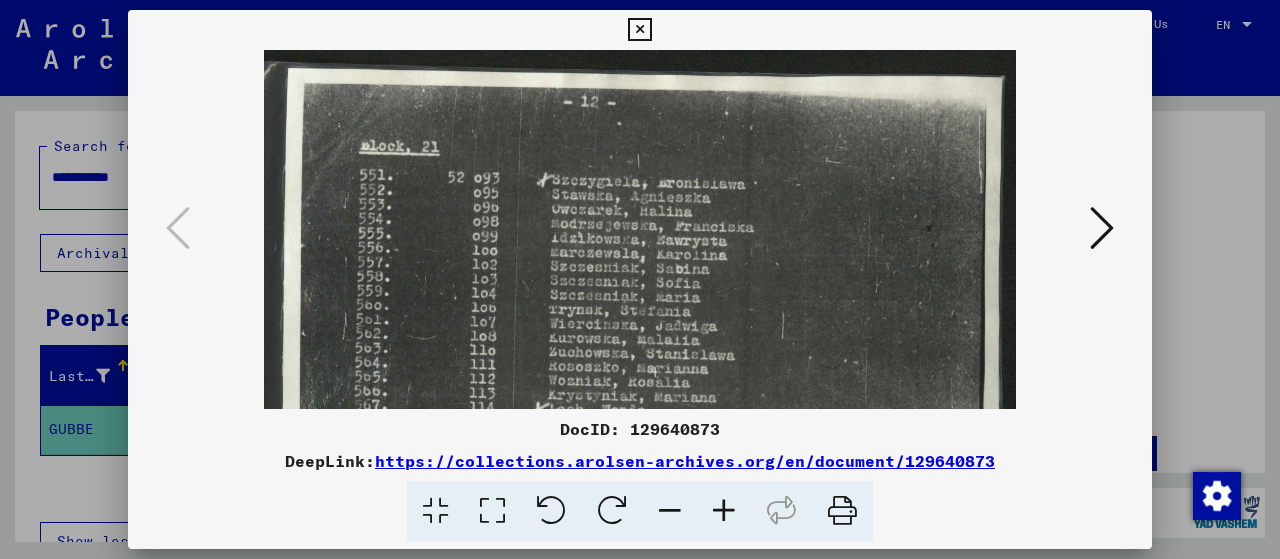 click at bounding box center [724, 511] 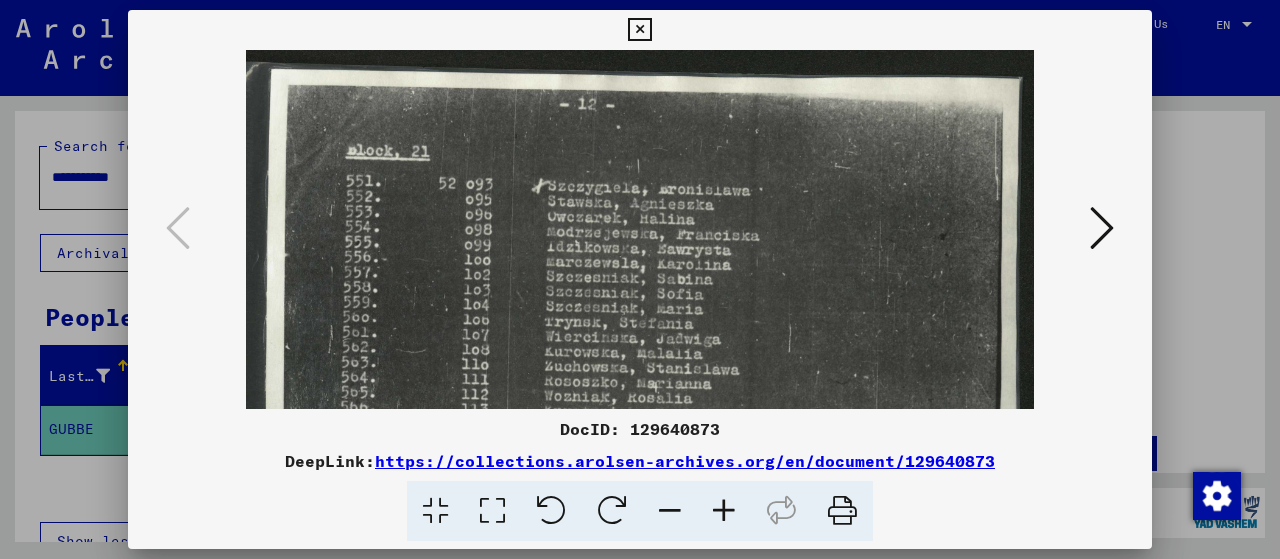 click at bounding box center (724, 511) 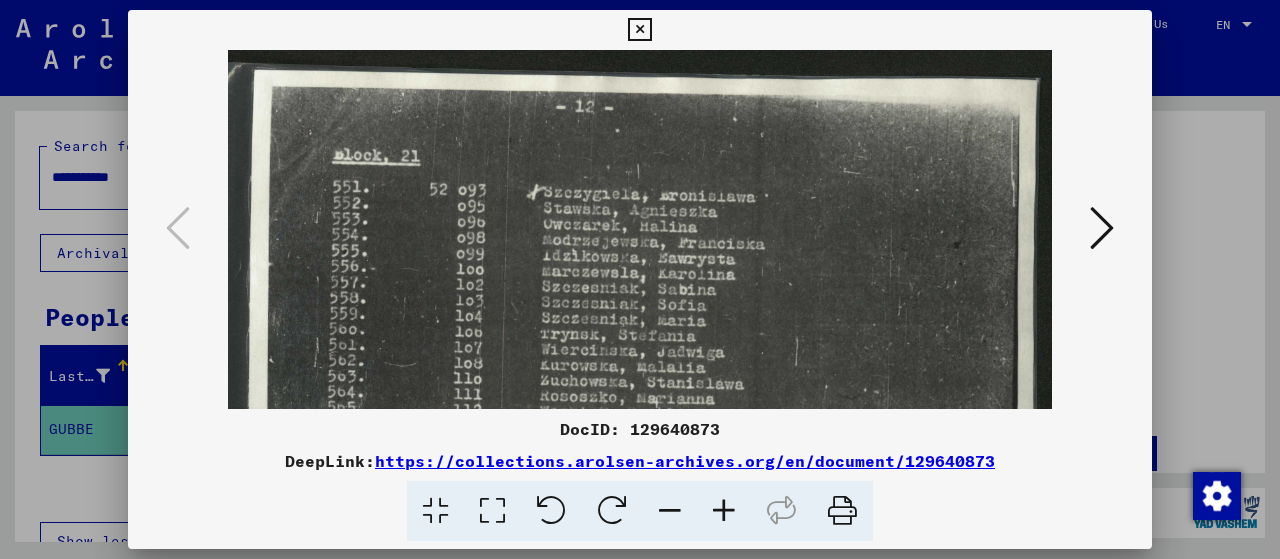 click at bounding box center [640, 279] 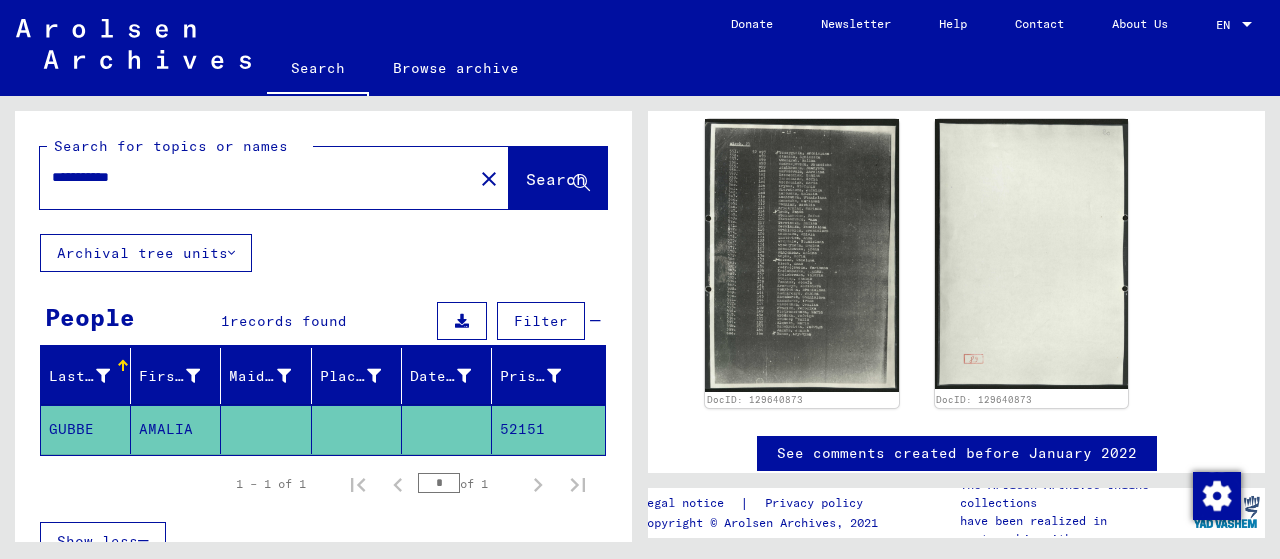 drag, startPoint x: 106, startPoint y: 173, endPoint x: 0, endPoint y: 165, distance: 106.30146 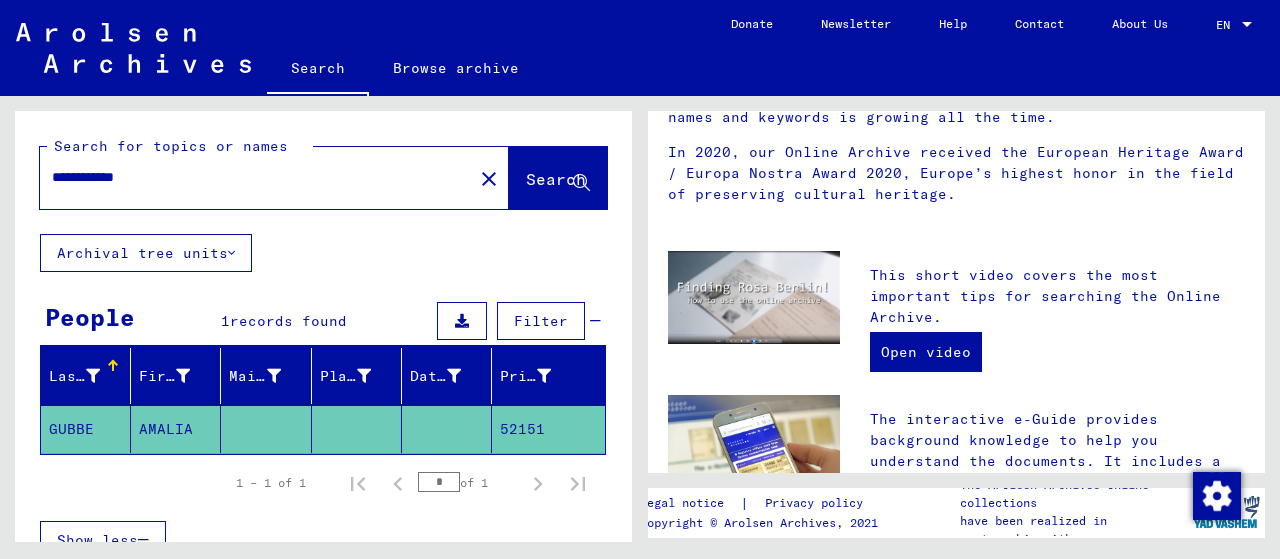 scroll, scrollTop: 0, scrollLeft: 0, axis: both 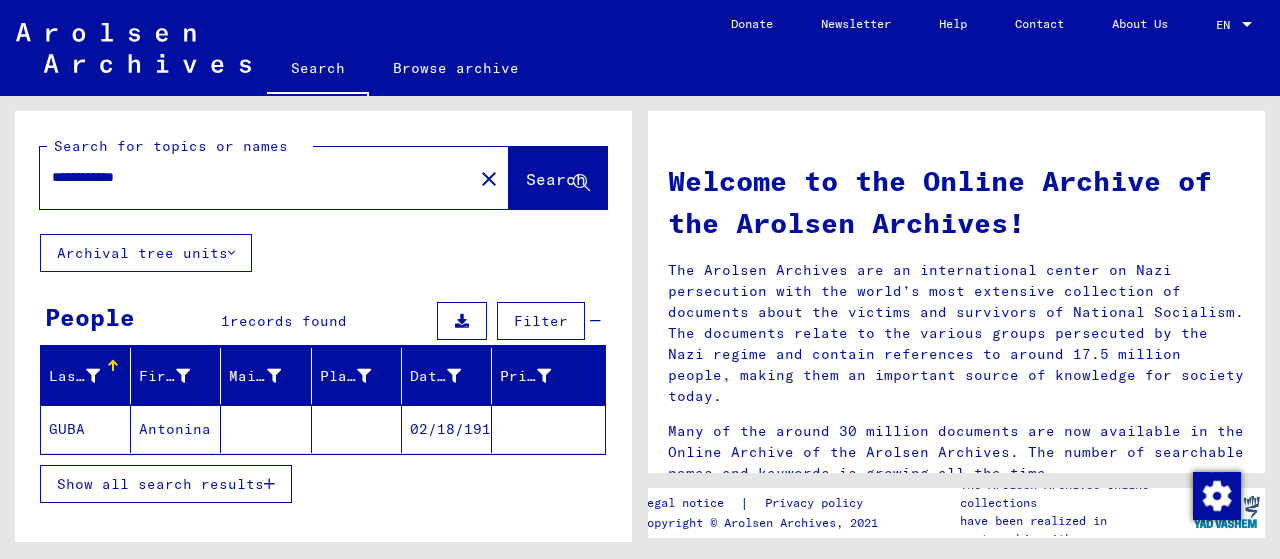click 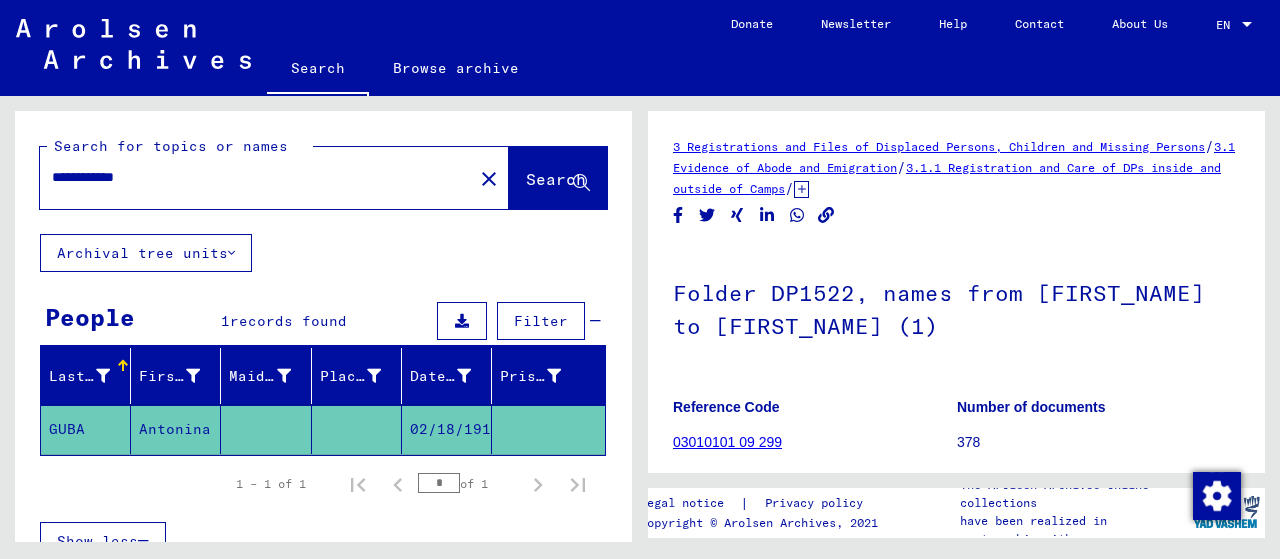 scroll, scrollTop: 0, scrollLeft: 0, axis: both 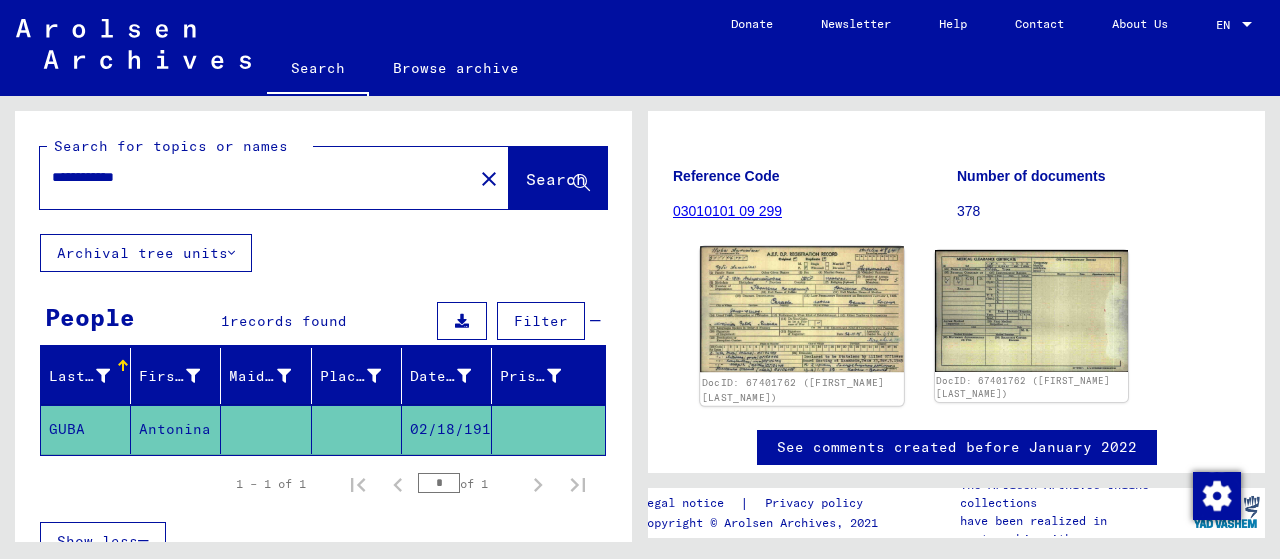 click 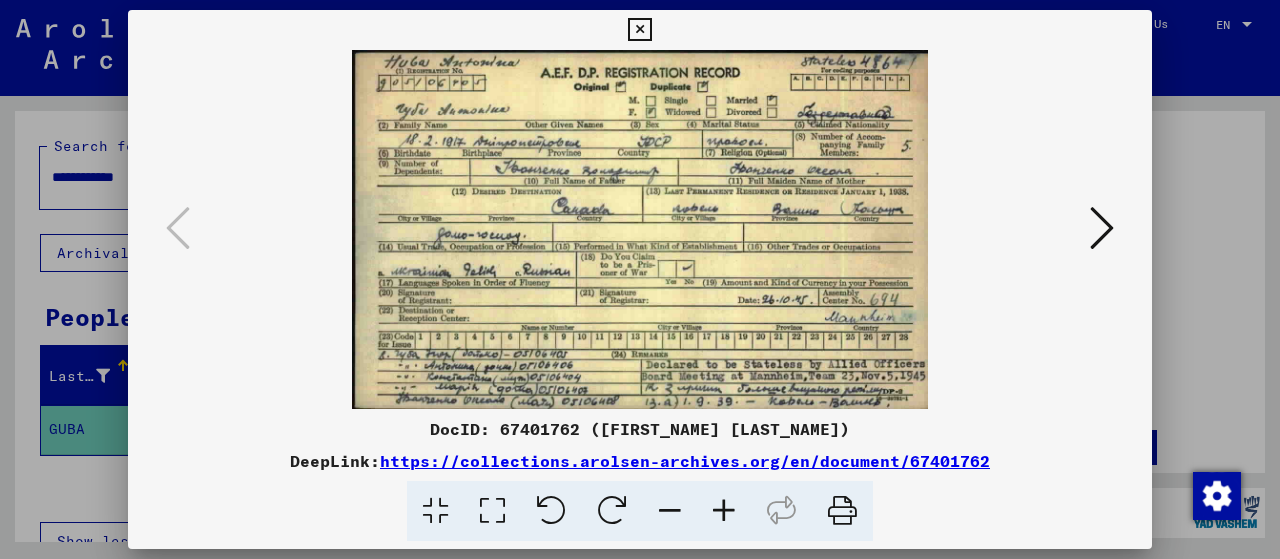 click at bounding box center [724, 511] 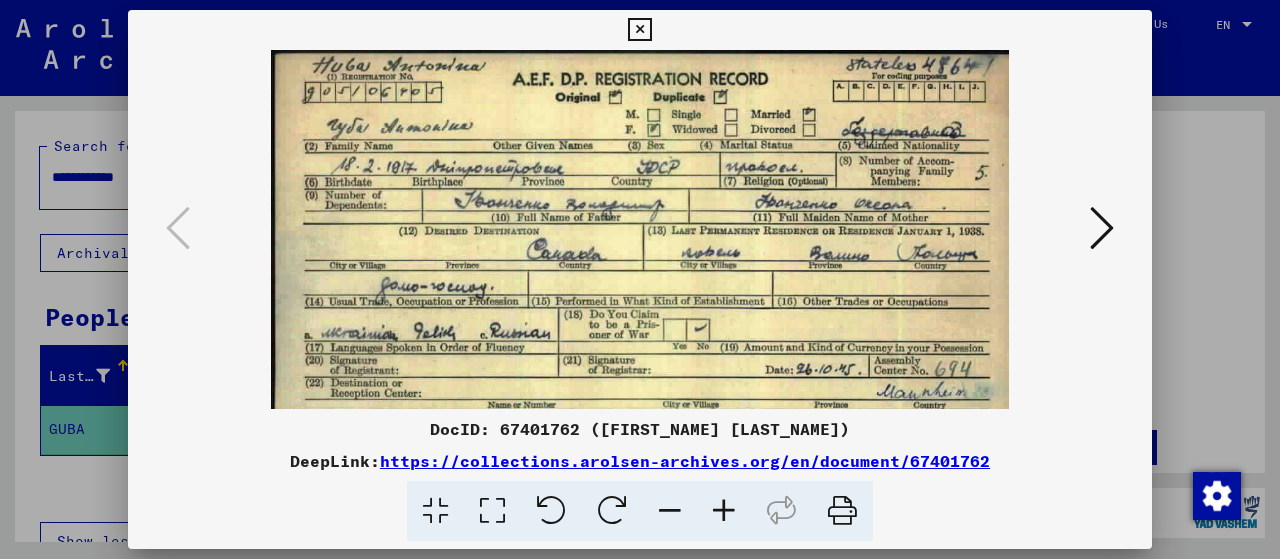 click at bounding box center (724, 511) 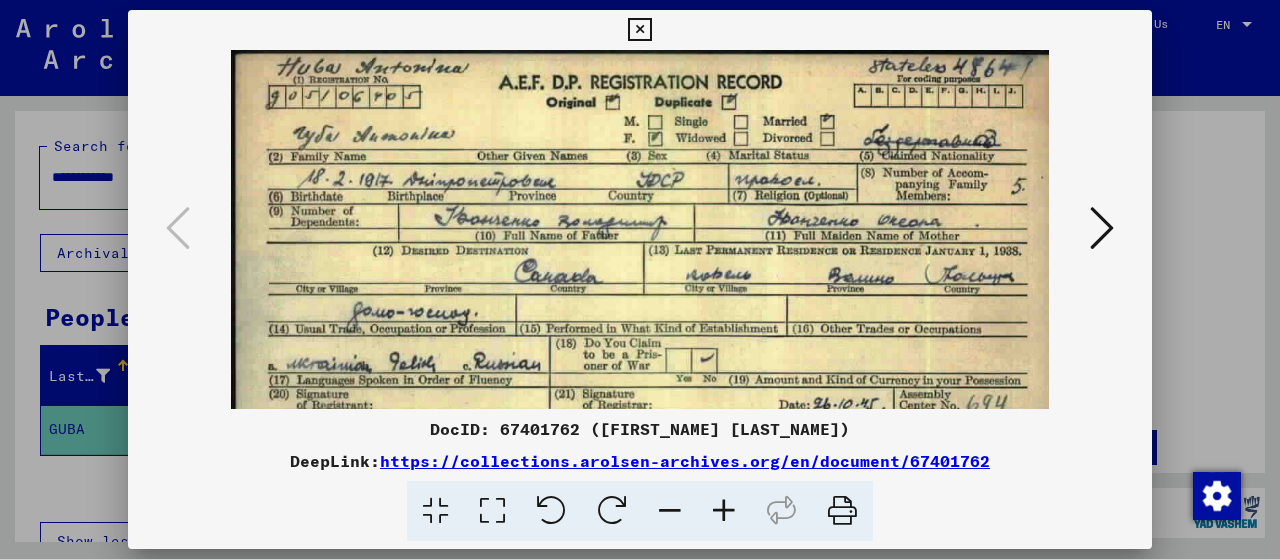 click at bounding box center [724, 511] 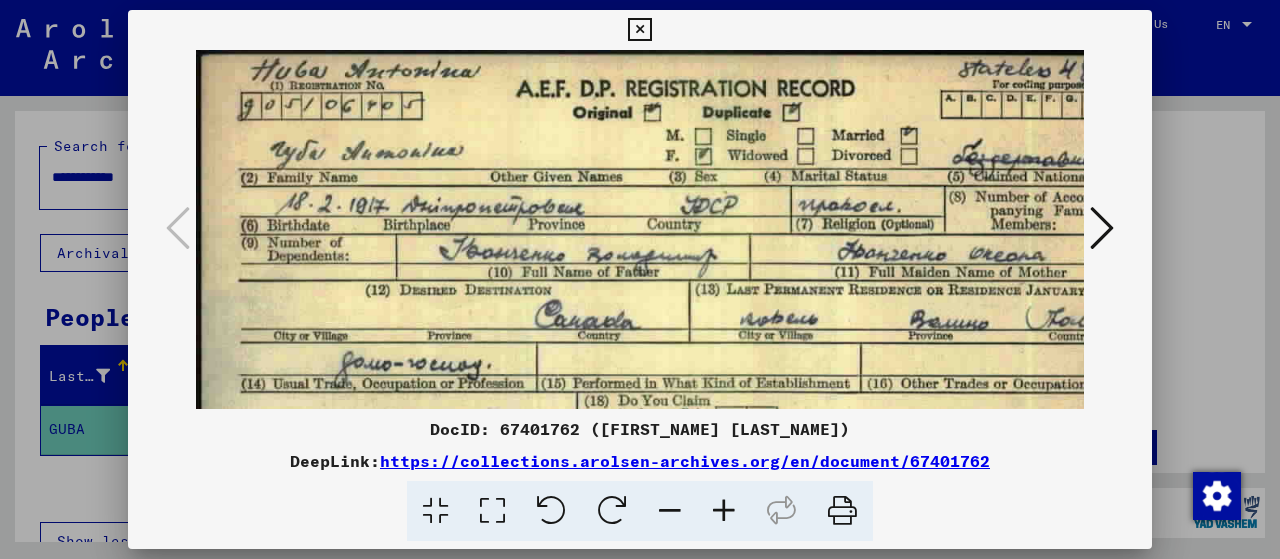 click at bounding box center (724, 511) 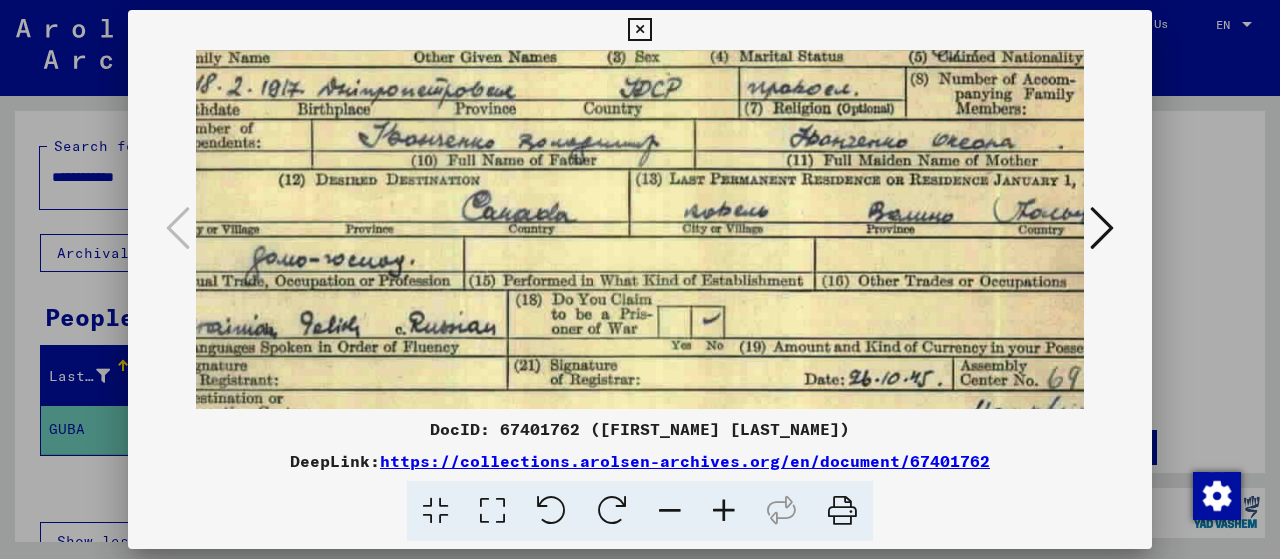 scroll, scrollTop: 131, scrollLeft: 102, axis: both 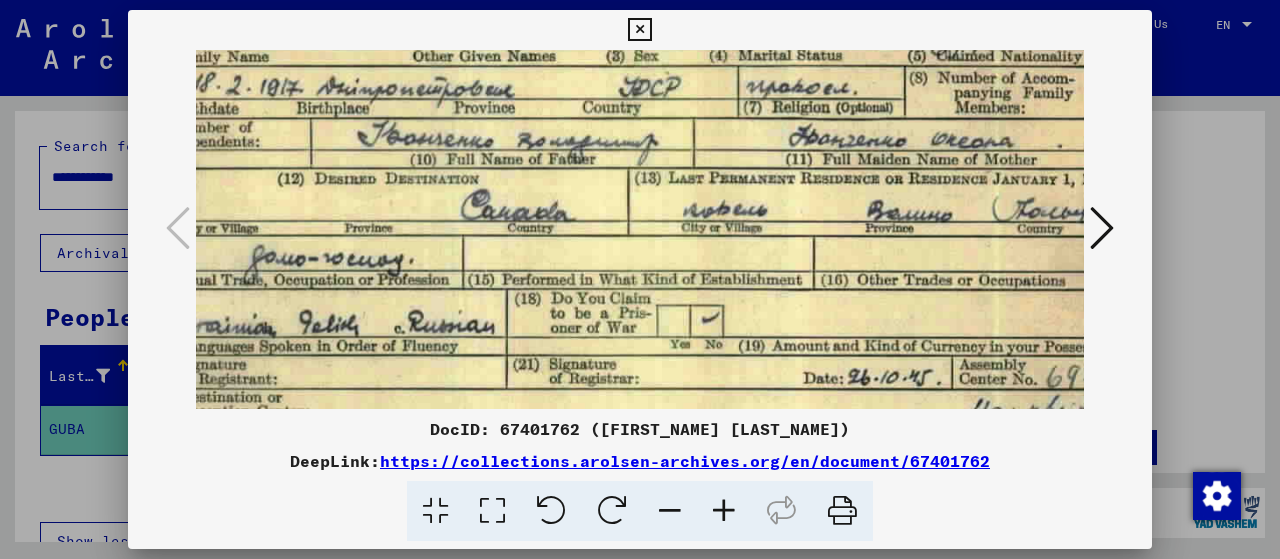 drag, startPoint x: 609, startPoint y: 261, endPoint x: 512, endPoint y: 133, distance: 160.60199 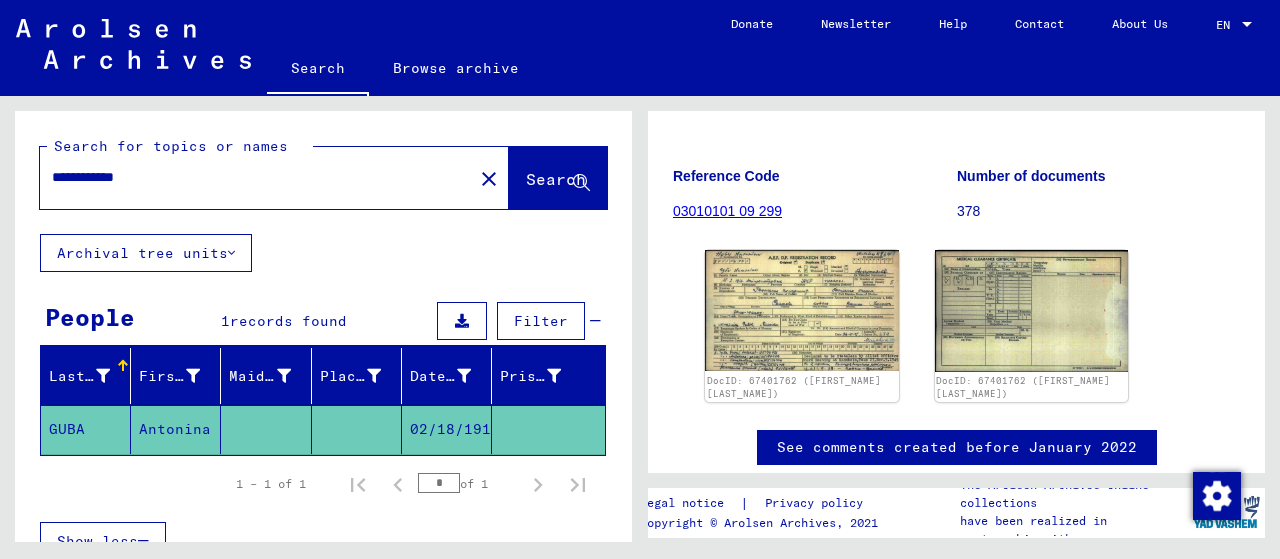 drag, startPoint x: 113, startPoint y: 176, endPoint x: 7, endPoint y: 171, distance: 106.11786 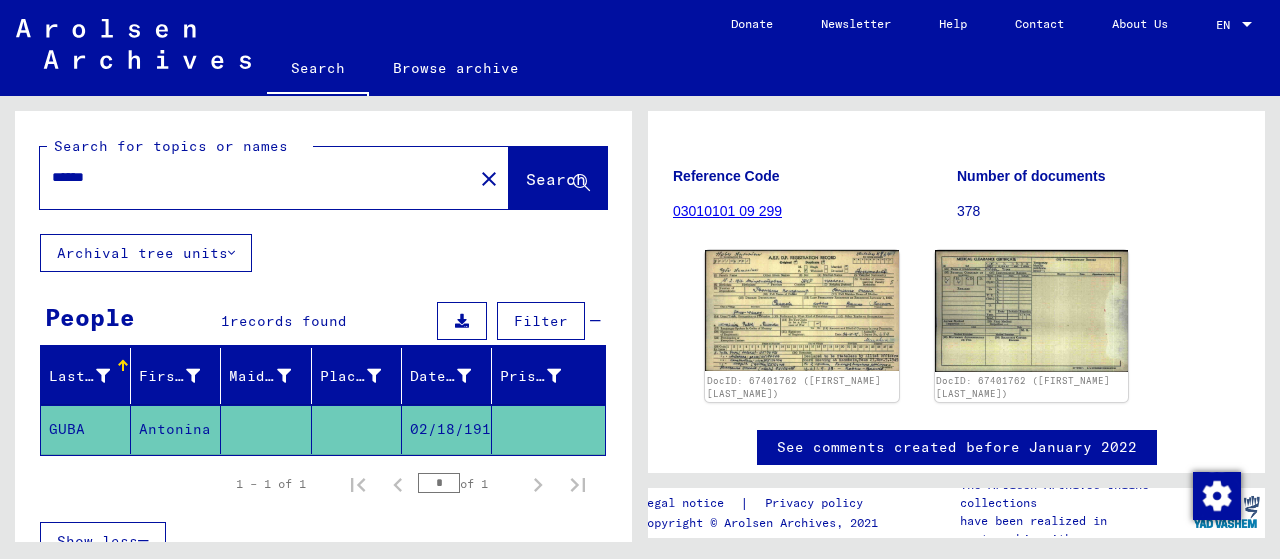 type on "******" 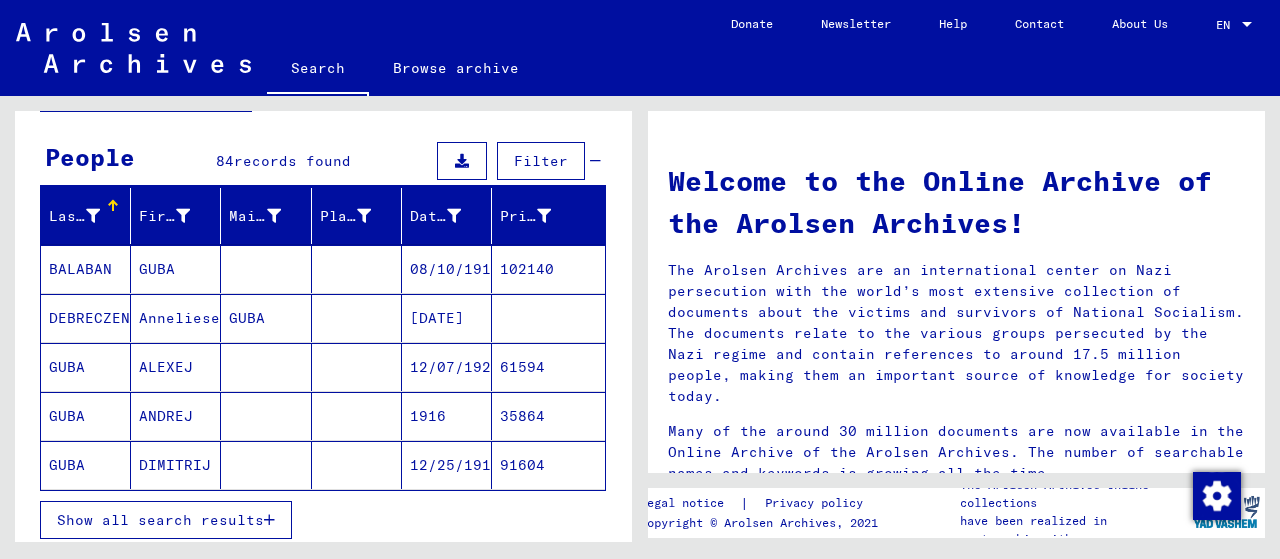 scroll, scrollTop: 174, scrollLeft: 0, axis: vertical 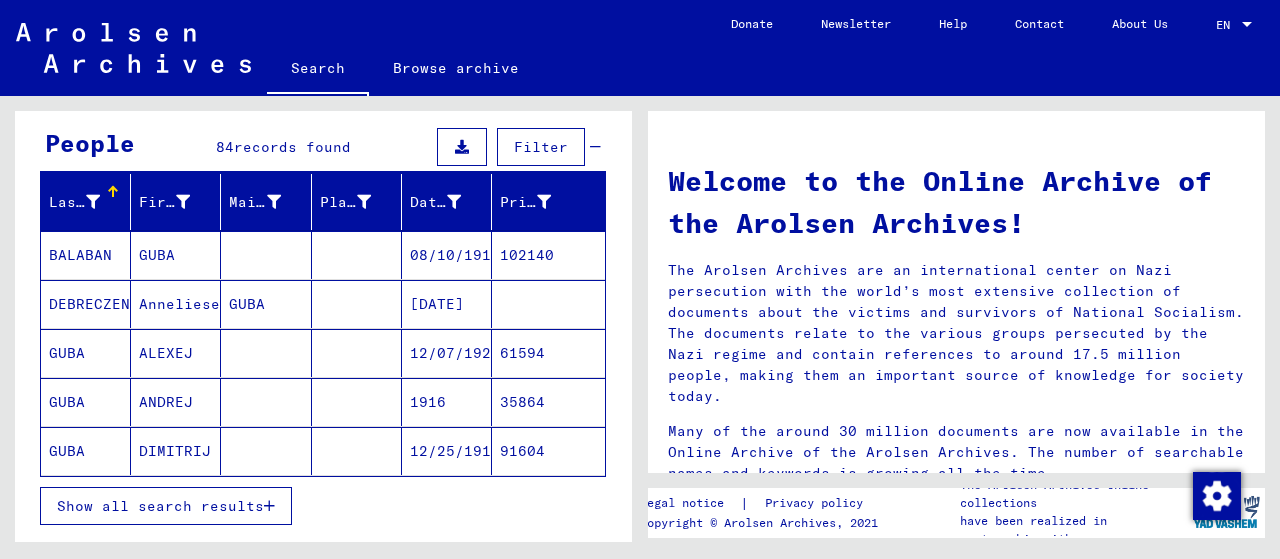 click on "Show all search results" at bounding box center (166, 506) 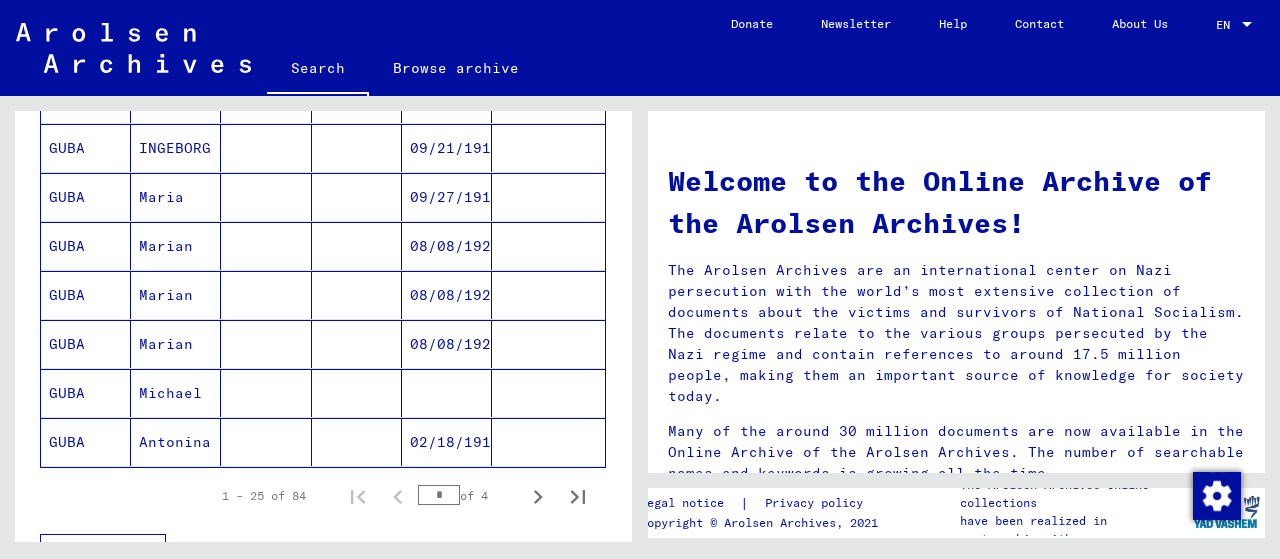 scroll, scrollTop: 1180, scrollLeft: 0, axis: vertical 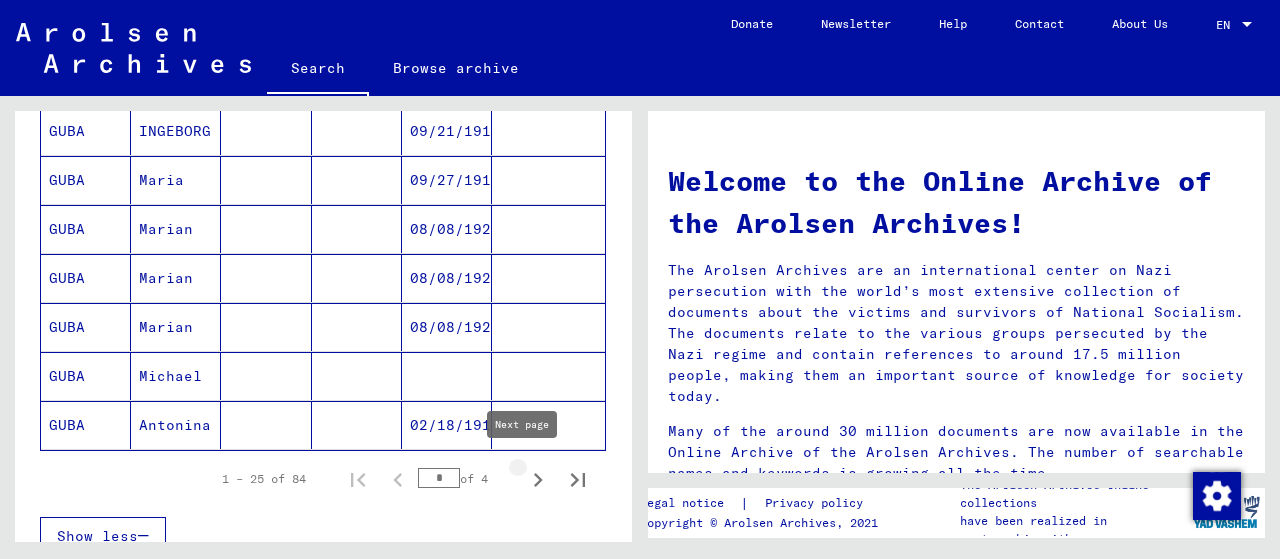 click 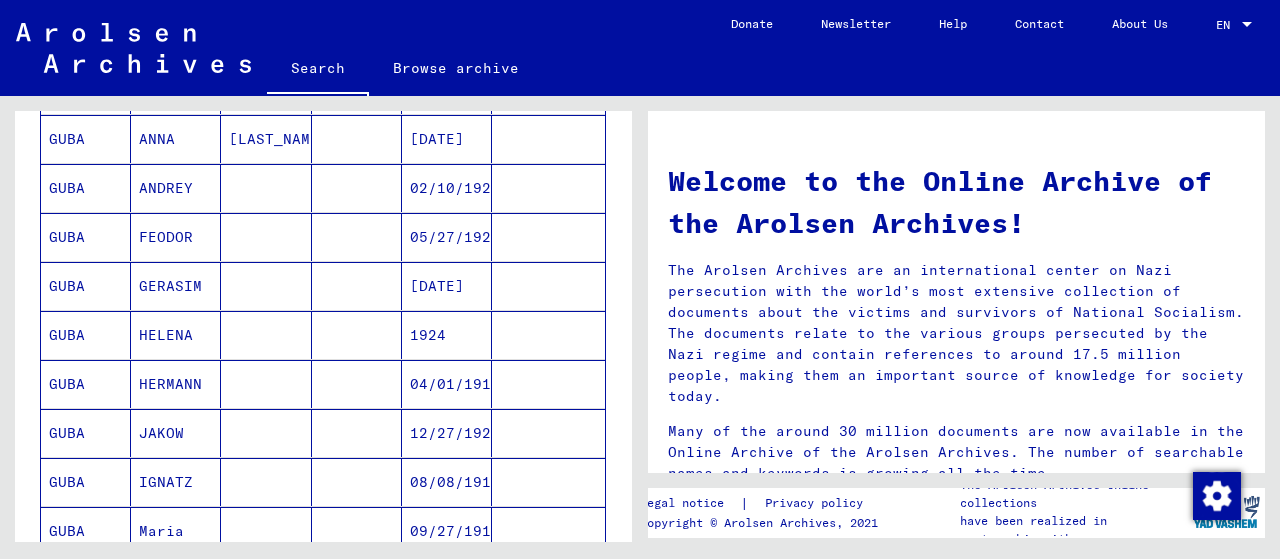 scroll, scrollTop: 509, scrollLeft: 0, axis: vertical 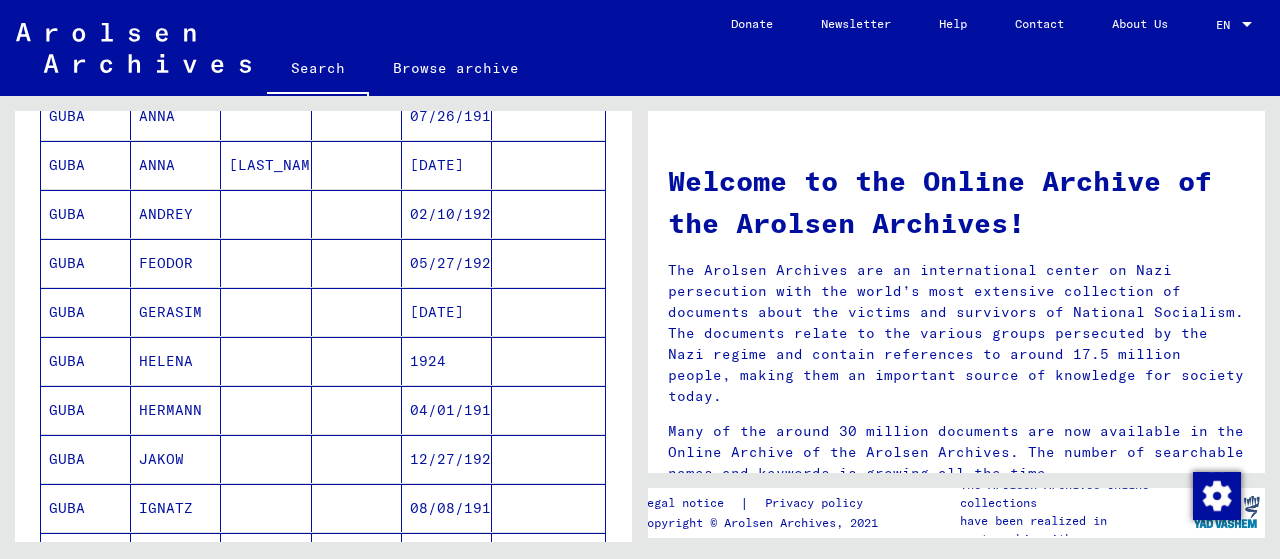 click on "1924" at bounding box center [447, 410] 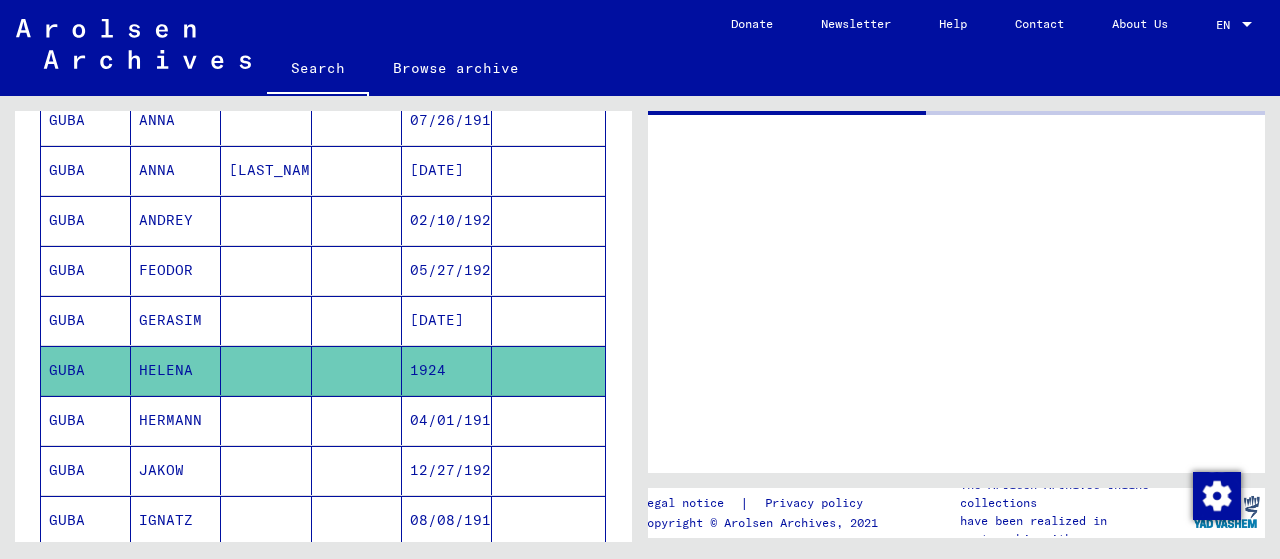 scroll, scrollTop: 512, scrollLeft: 0, axis: vertical 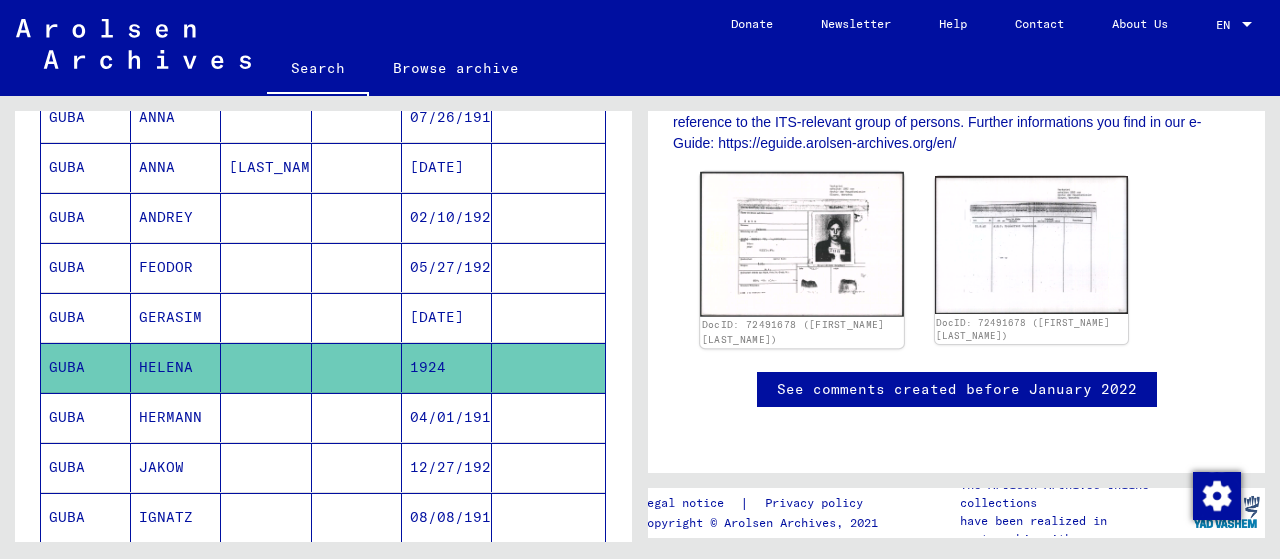click 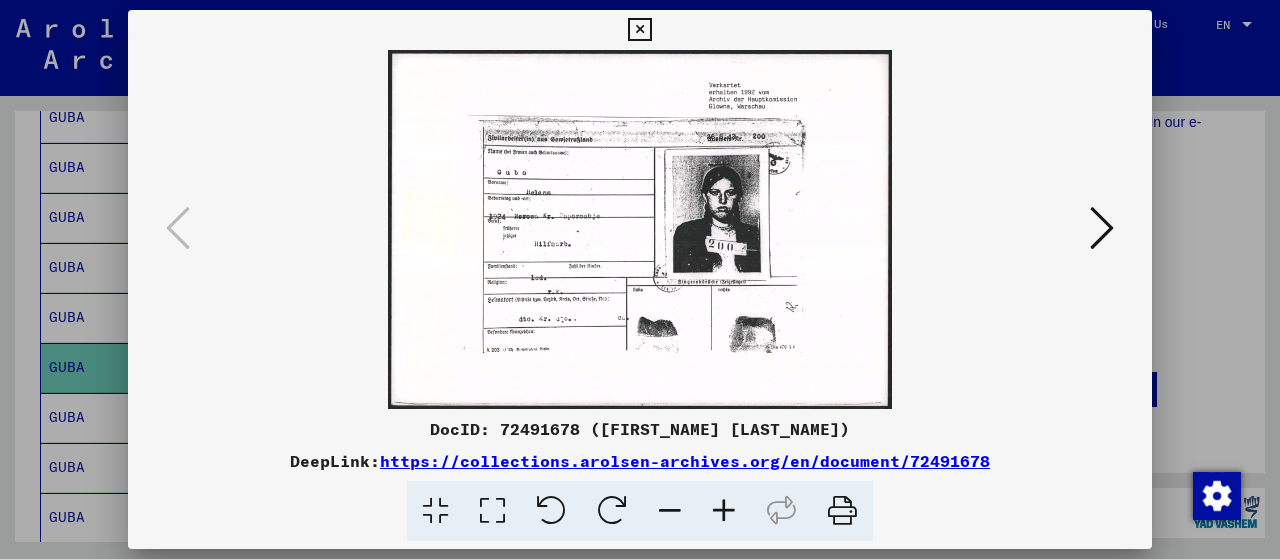 click at bounding box center (724, 511) 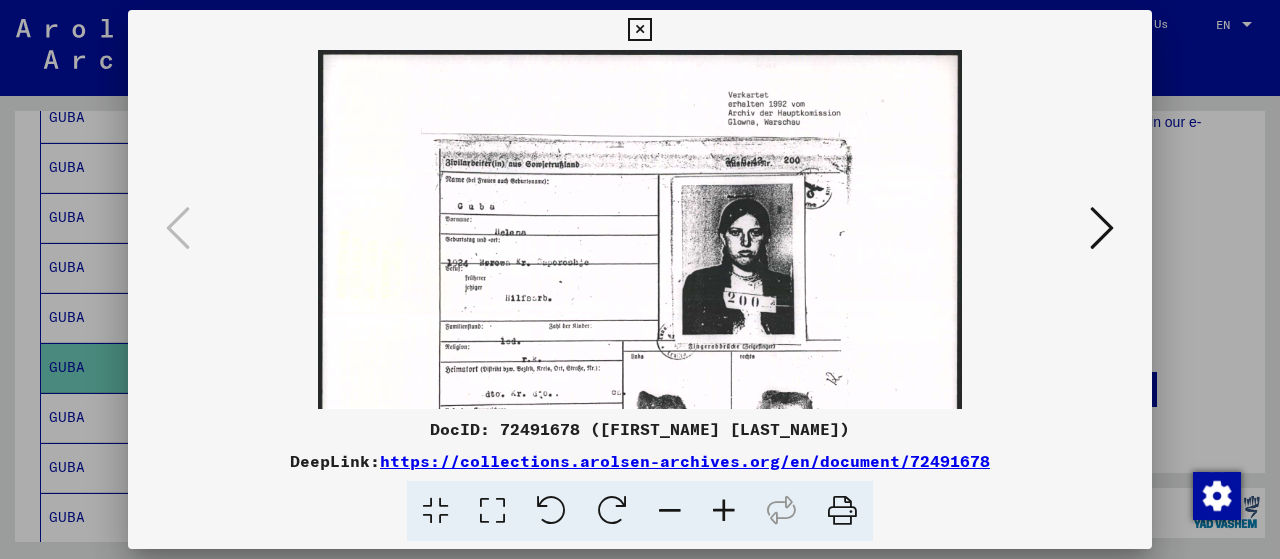 click at bounding box center [724, 511] 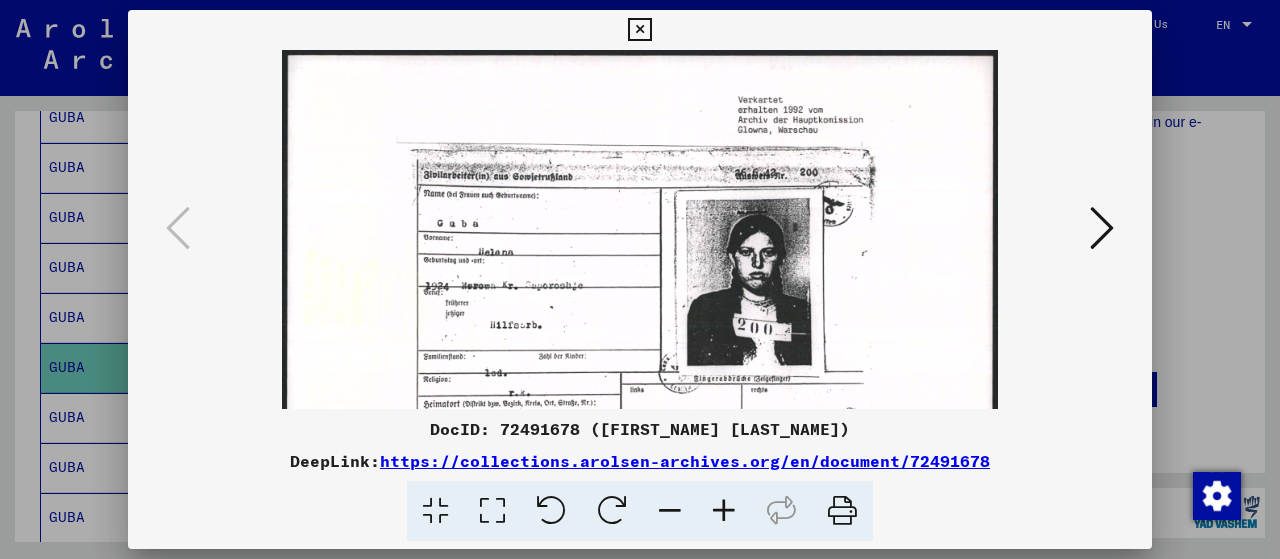 click at bounding box center [724, 511] 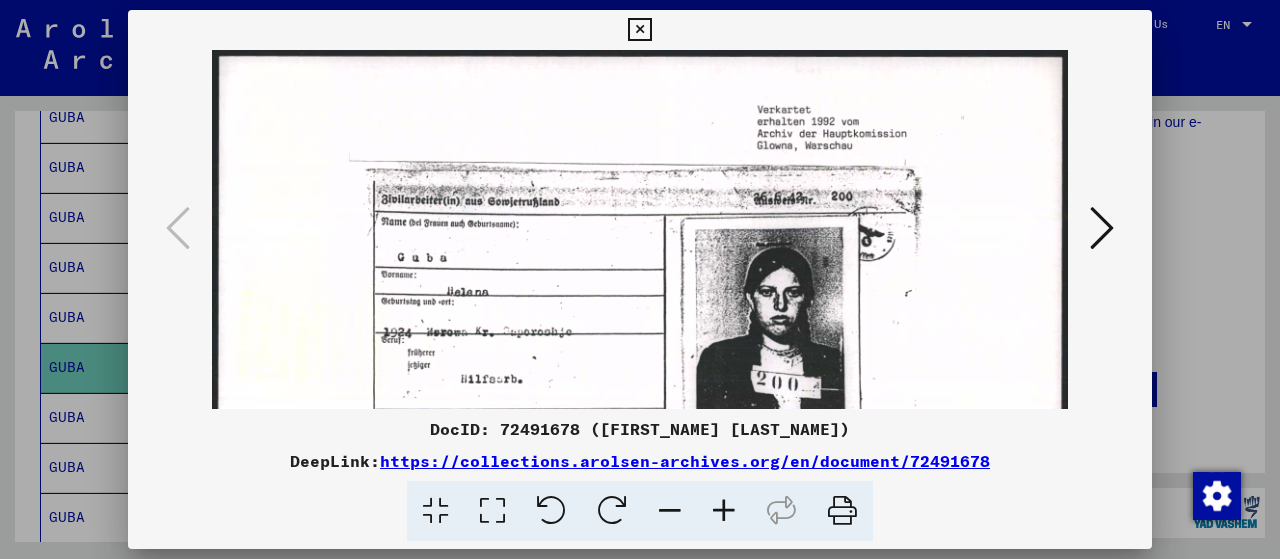 click at bounding box center [724, 511] 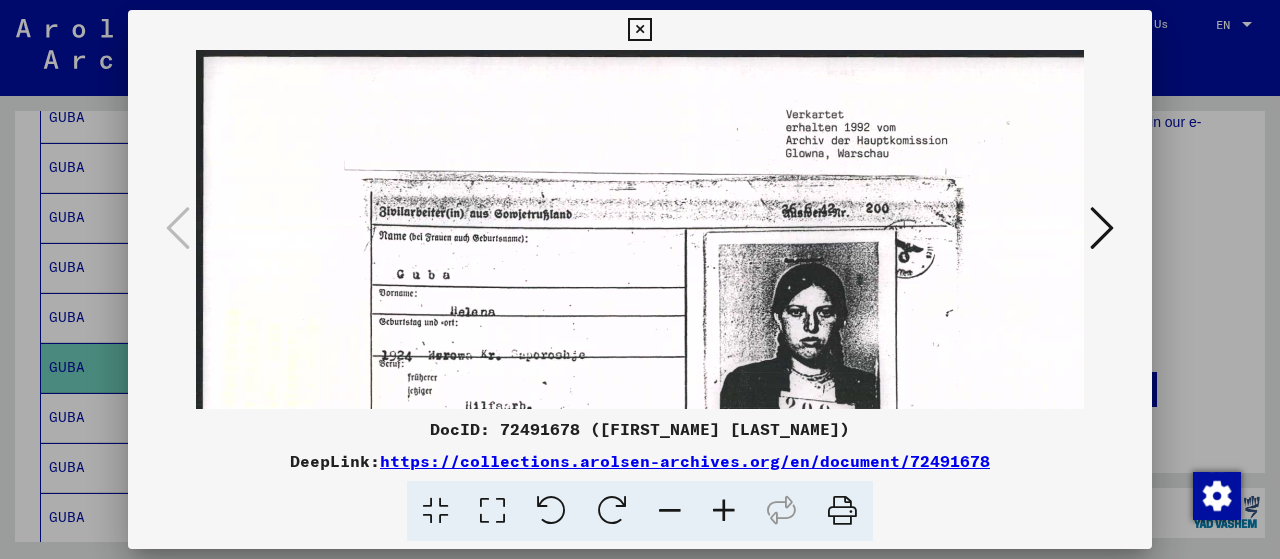 click at bounding box center [724, 511] 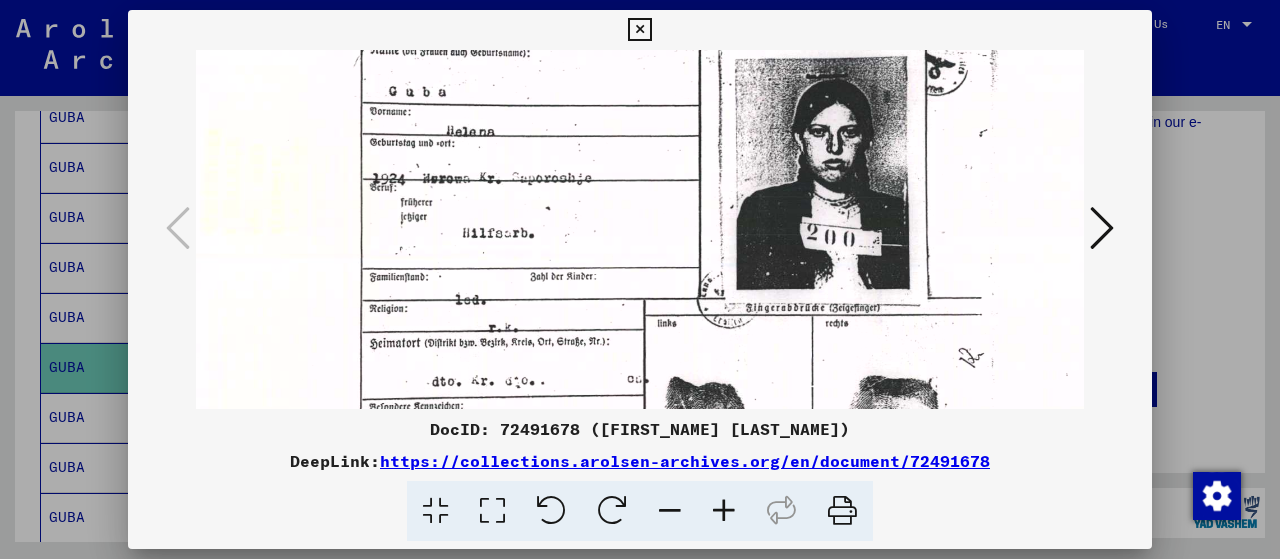 scroll, scrollTop: 241, scrollLeft: 27, axis: both 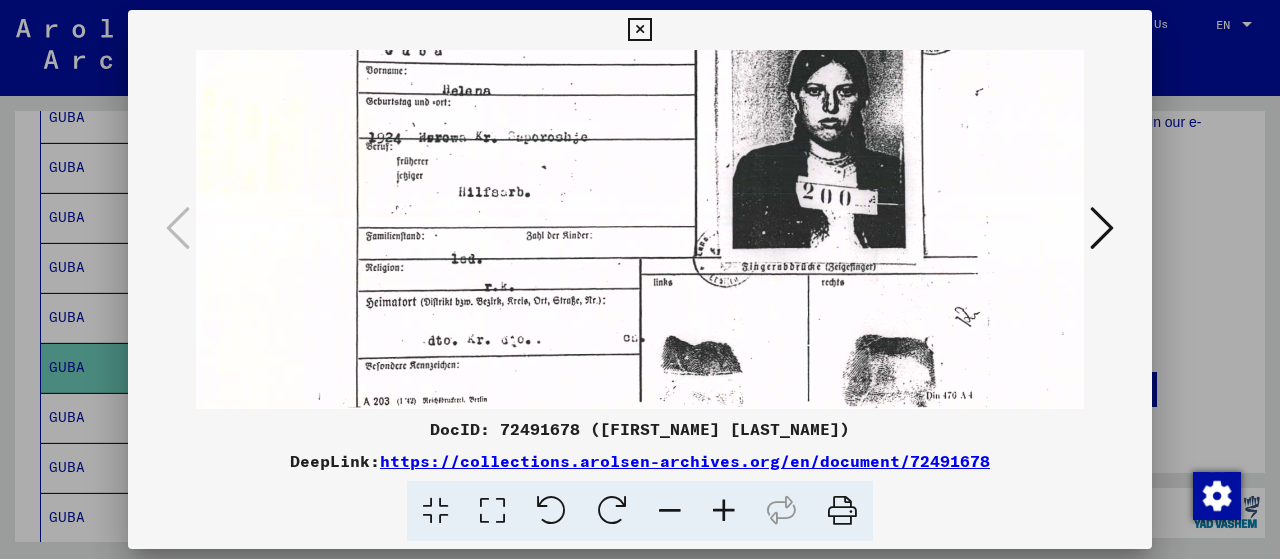 drag, startPoint x: 891, startPoint y: 367, endPoint x: 868, endPoint y: 132, distance: 236.12285 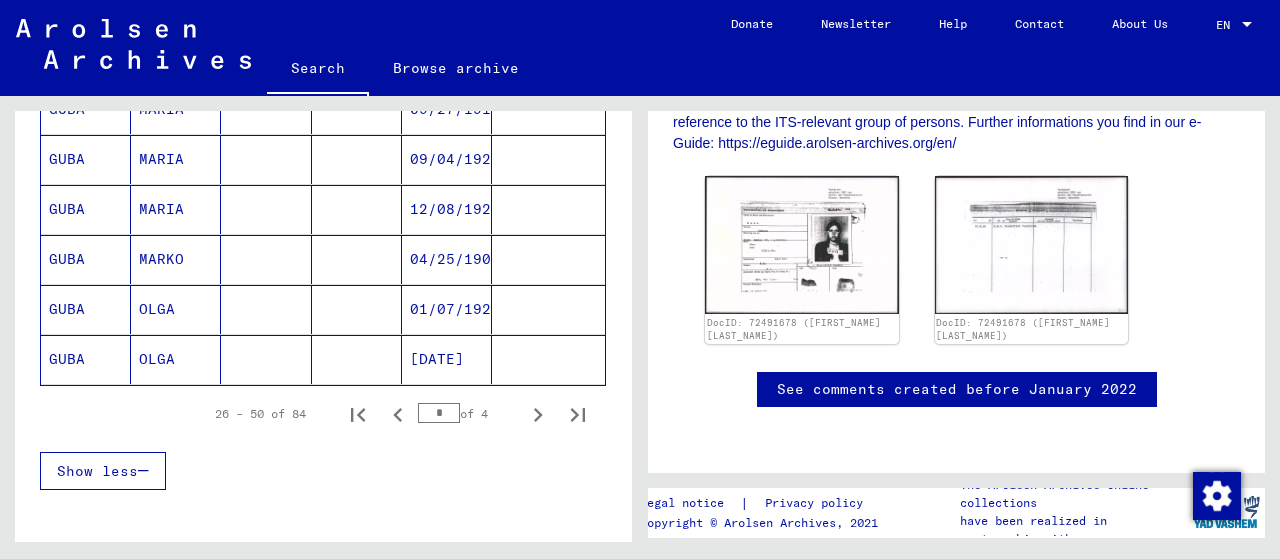 scroll, scrollTop: 1272, scrollLeft: 0, axis: vertical 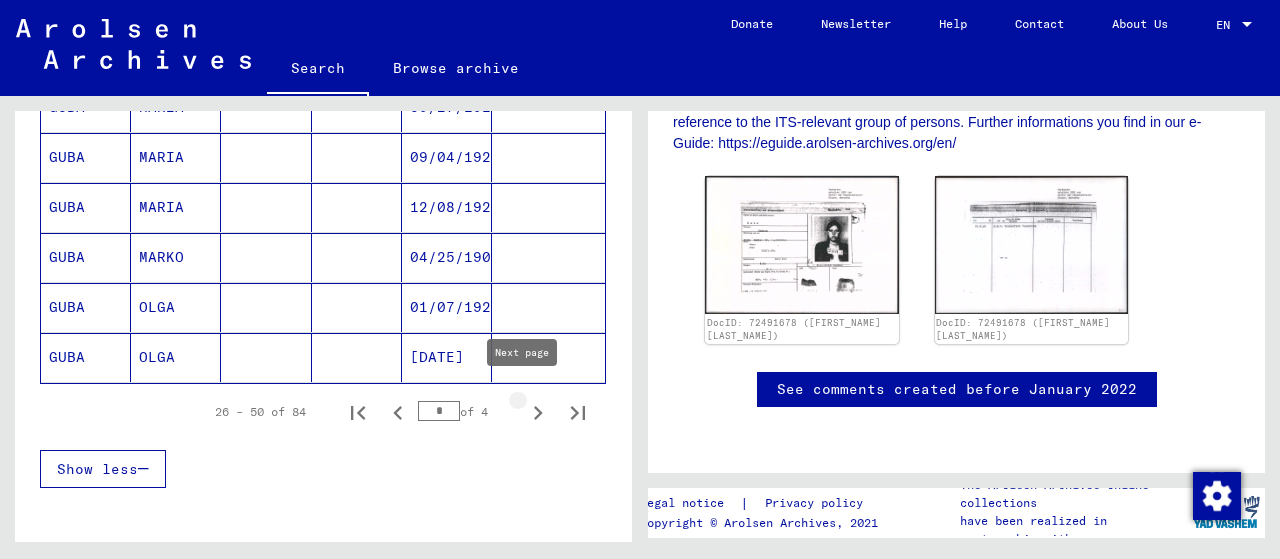 click 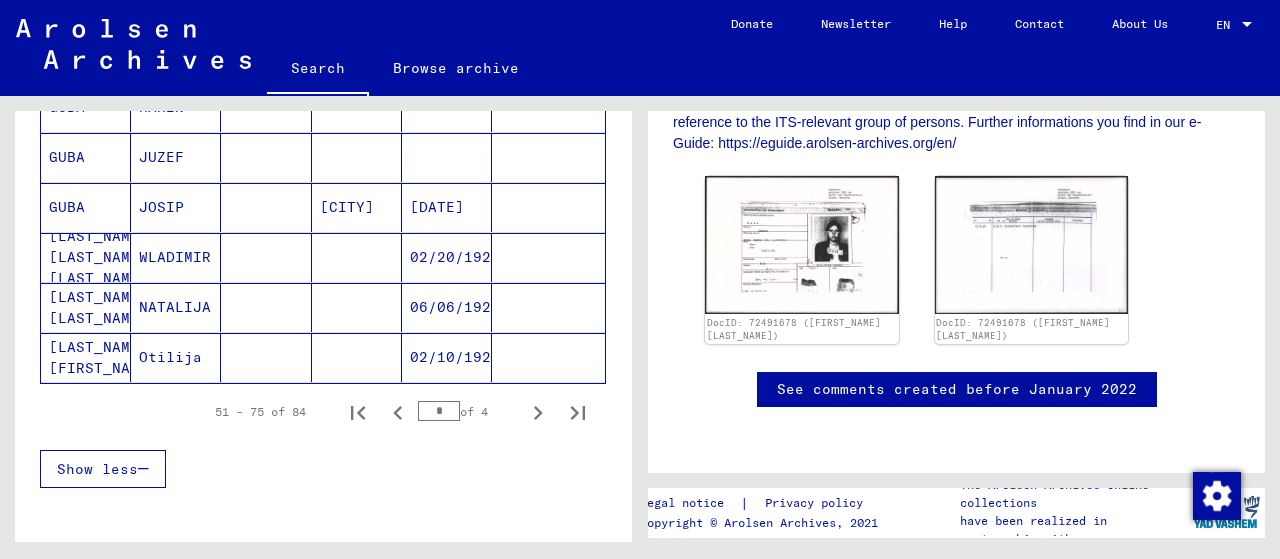 click on "06/06/1925" at bounding box center (447, 357) 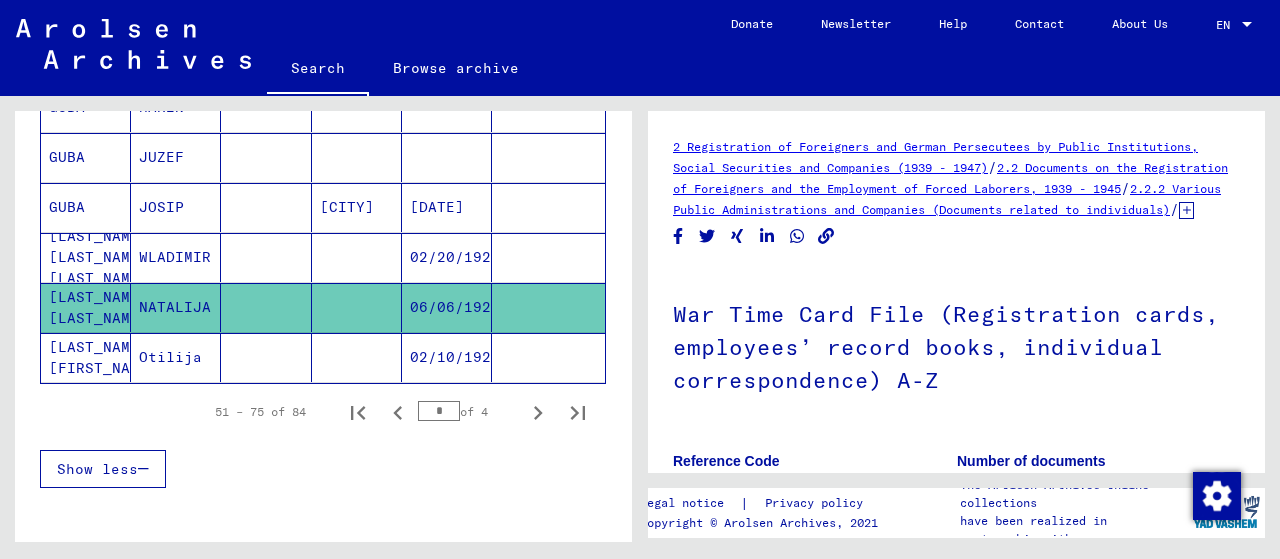 scroll, scrollTop: 0, scrollLeft: 0, axis: both 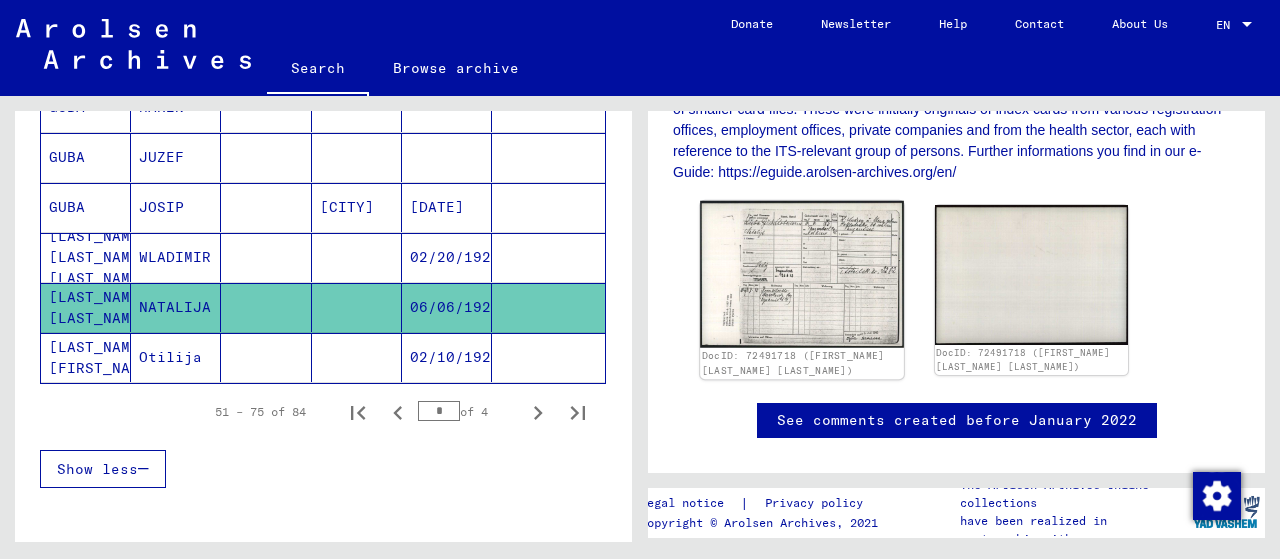 click 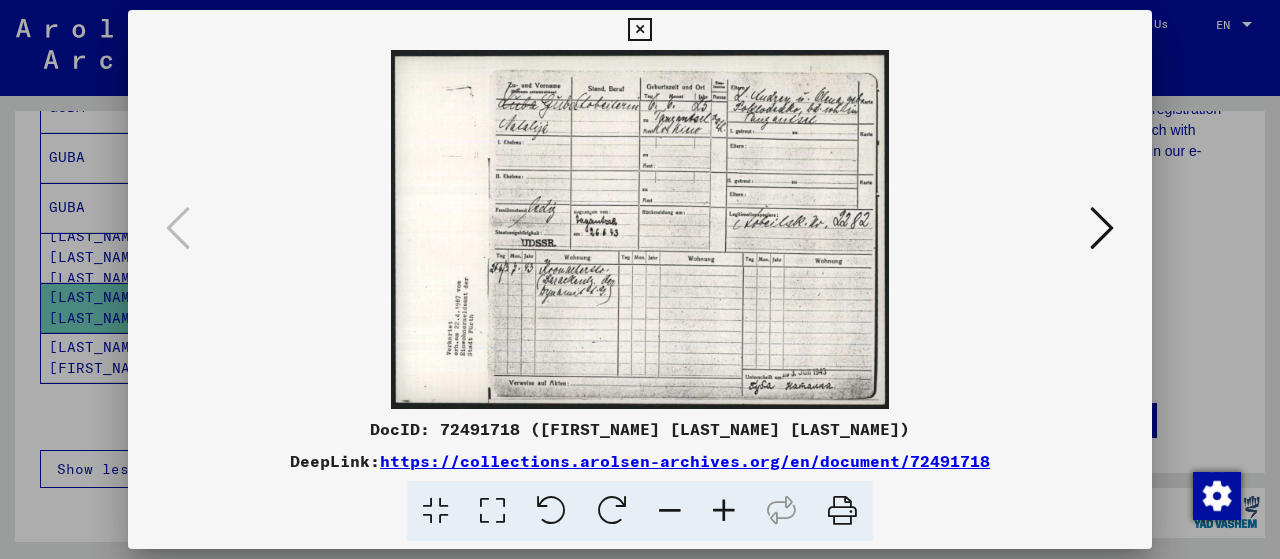 click at bounding box center (724, 511) 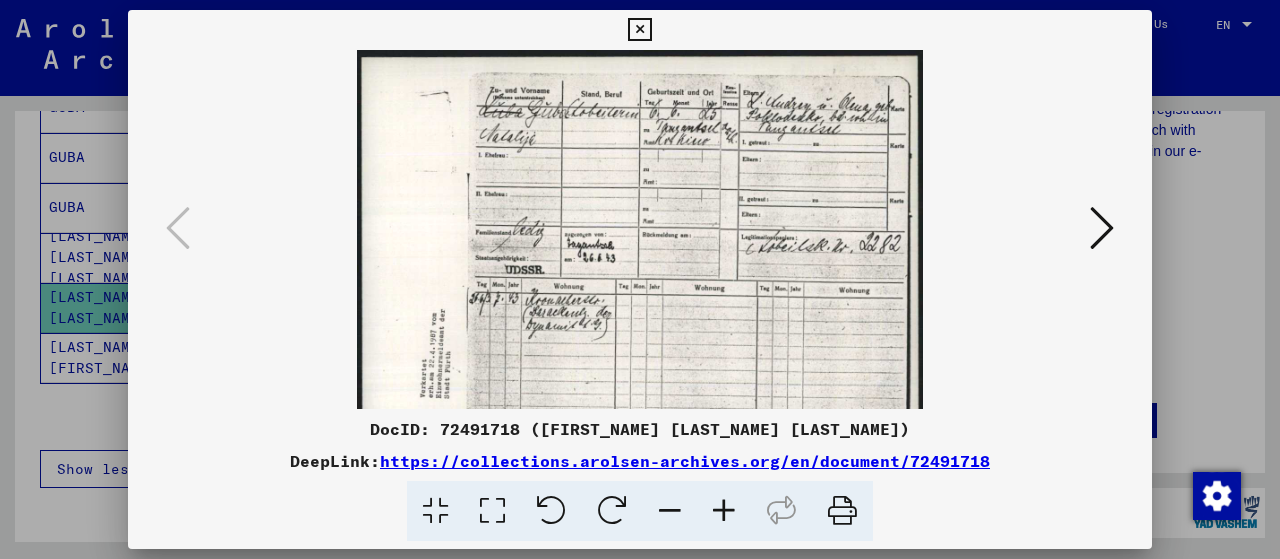 click at bounding box center (724, 511) 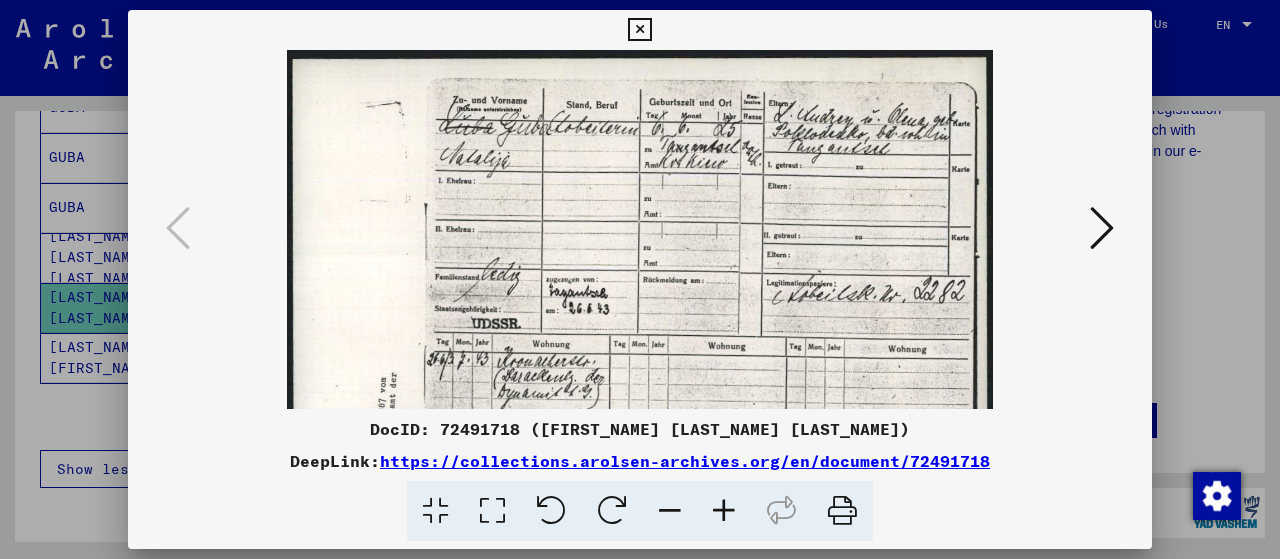 click at bounding box center [724, 511] 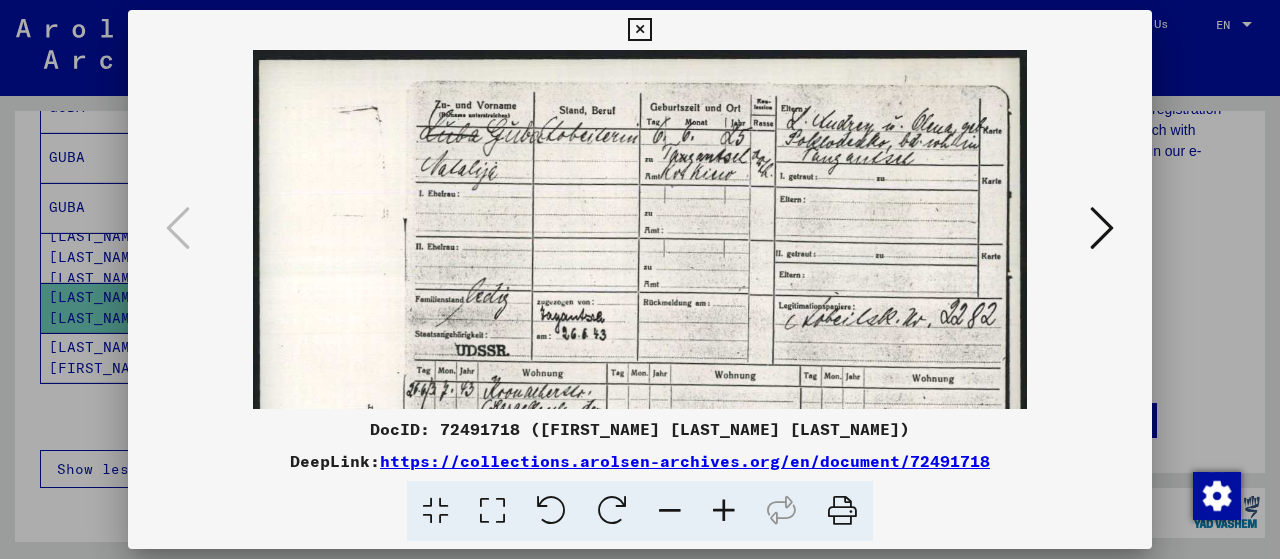 click at bounding box center (724, 511) 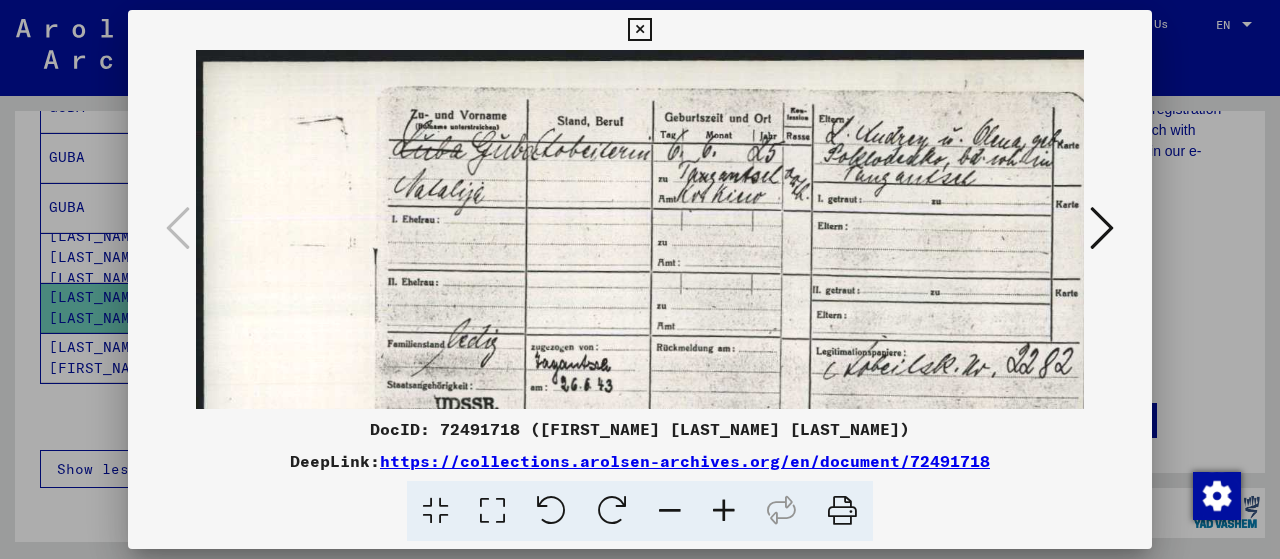 click at bounding box center [724, 511] 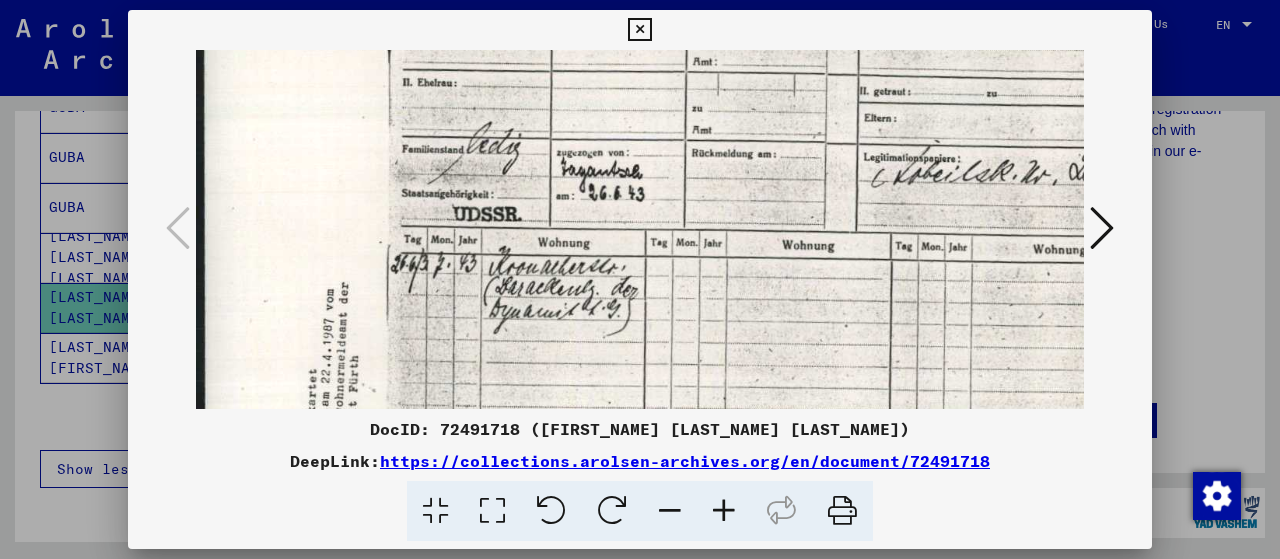 scroll, scrollTop: 218, scrollLeft: 0, axis: vertical 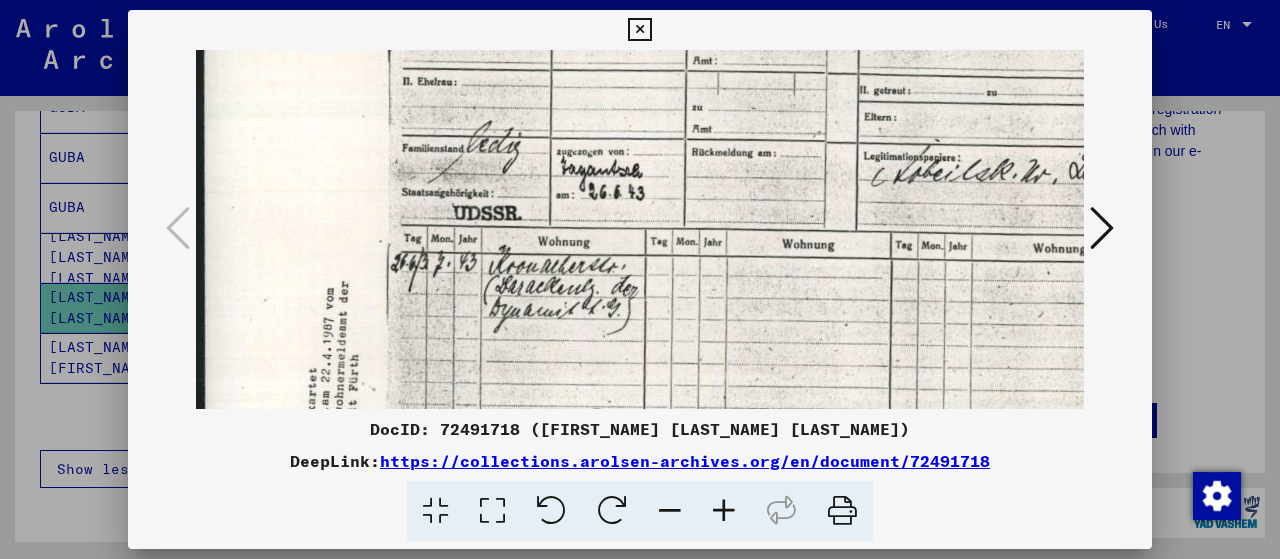 drag, startPoint x: 770, startPoint y: 358, endPoint x: 828, endPoint y: 143, distance: 222.68588 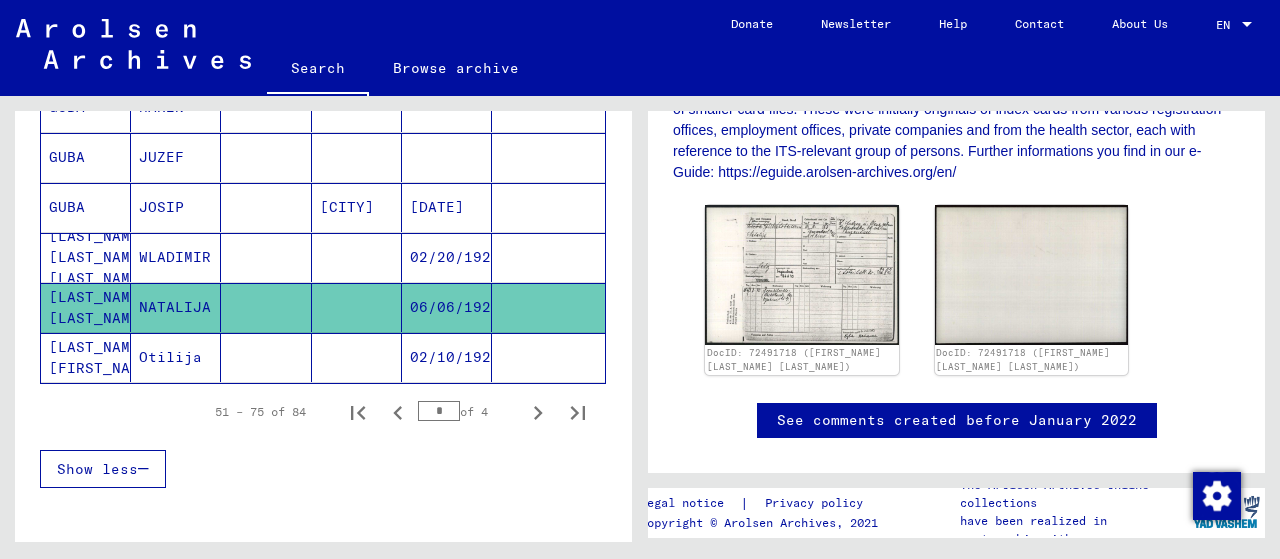 click on "02/20/1926" at bounding box center (447, 307) 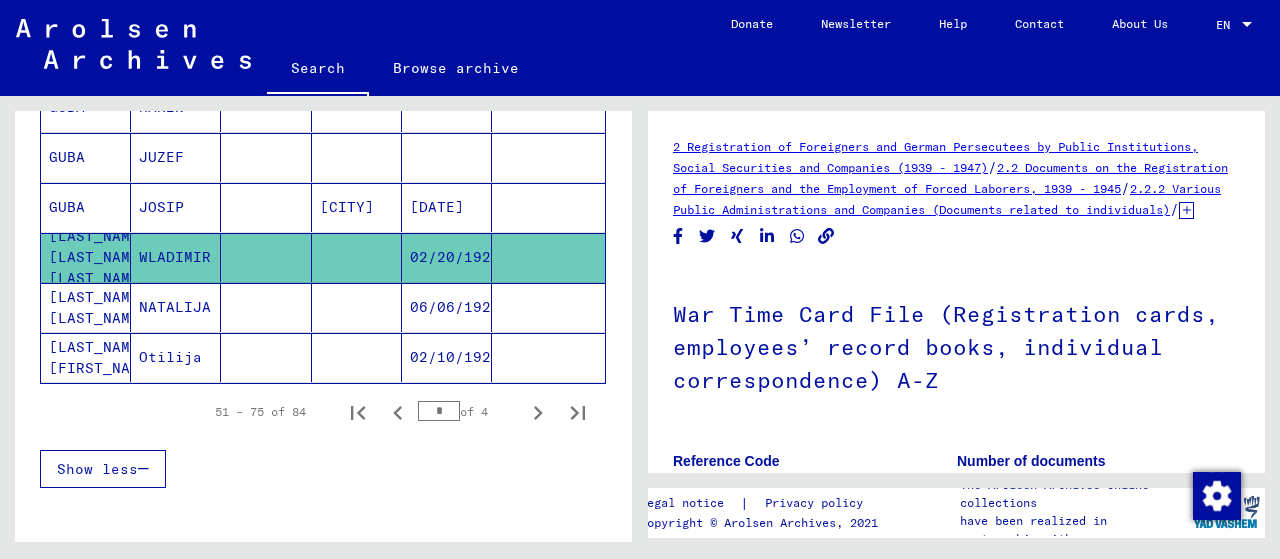 scroll, scrollTop: 0, scrollLeft: 0, axis: both 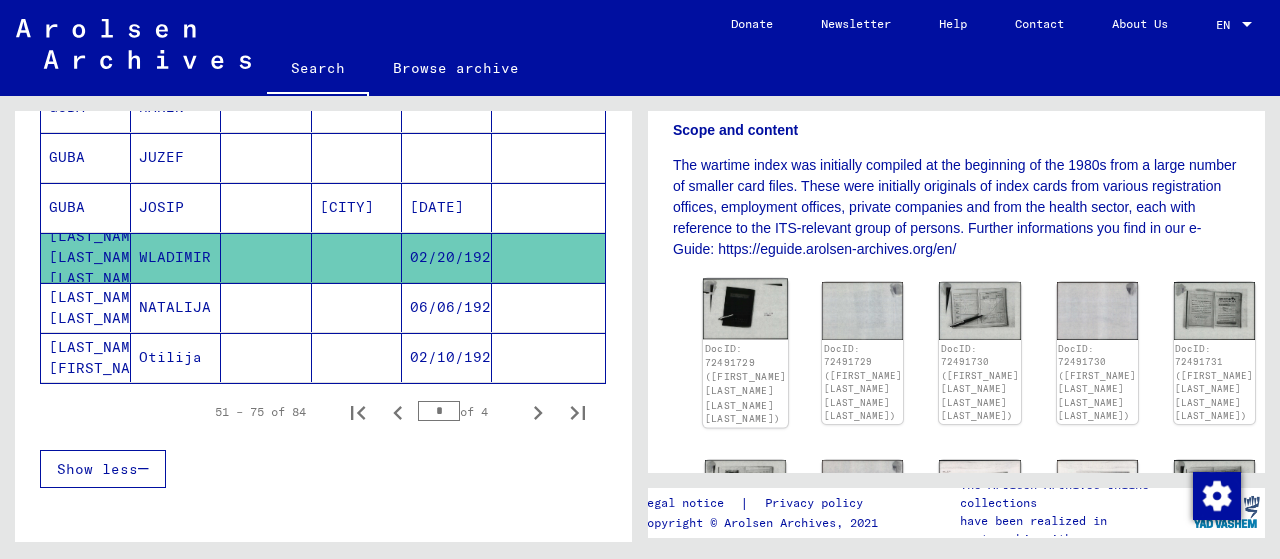 click 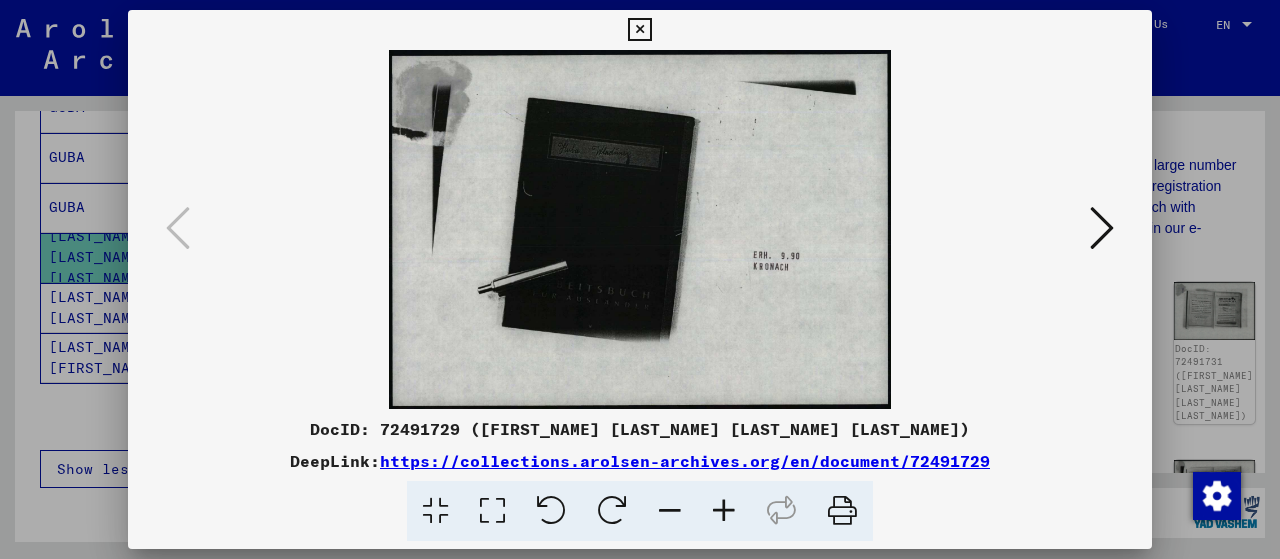 click at bounding box center [1102, 228] 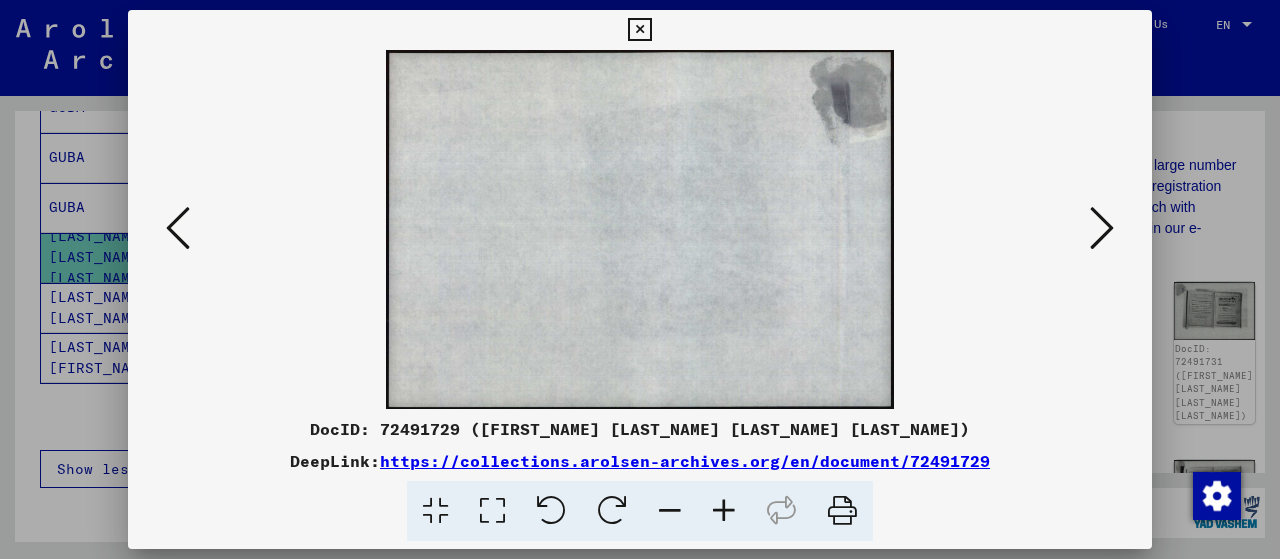 click at bounding box center [1102, 228] 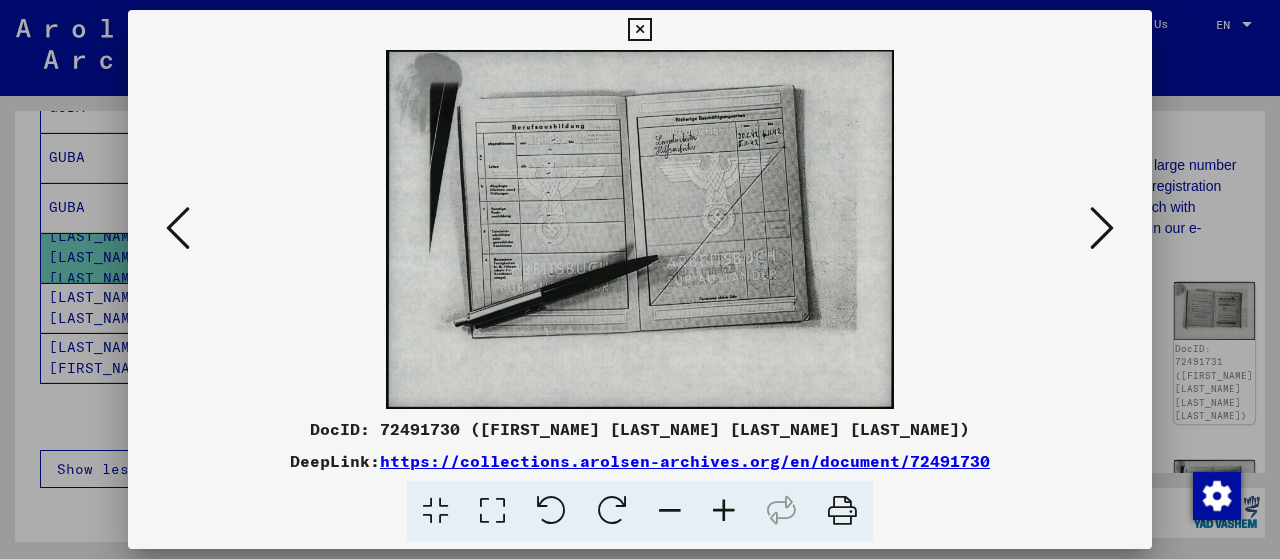 click at bounding box center [1102, 228] 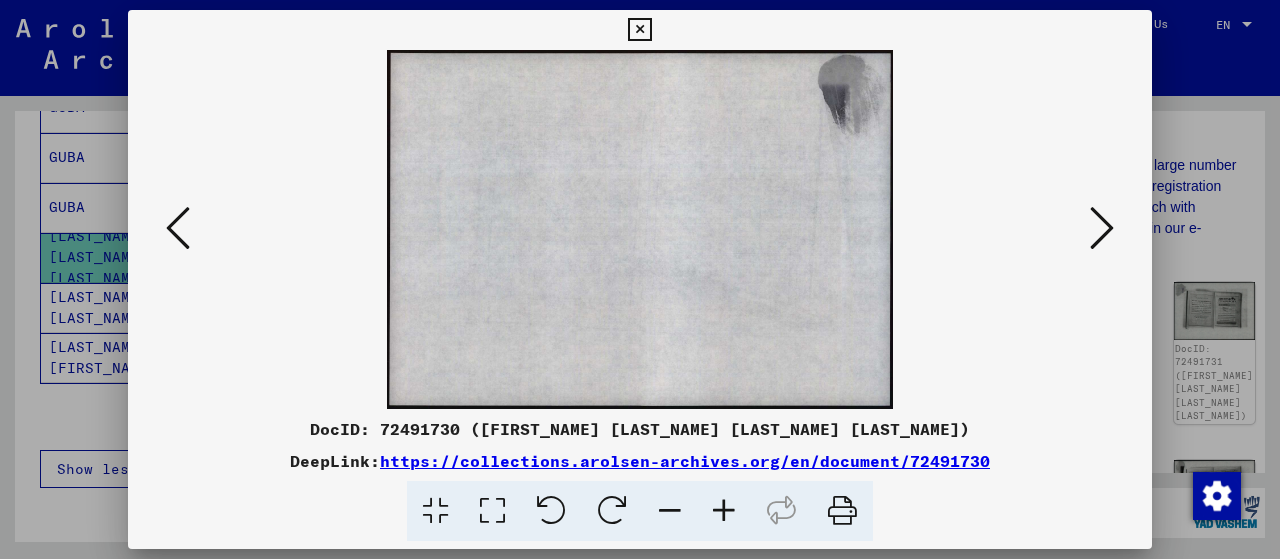click at bounding box center [1102, 228] 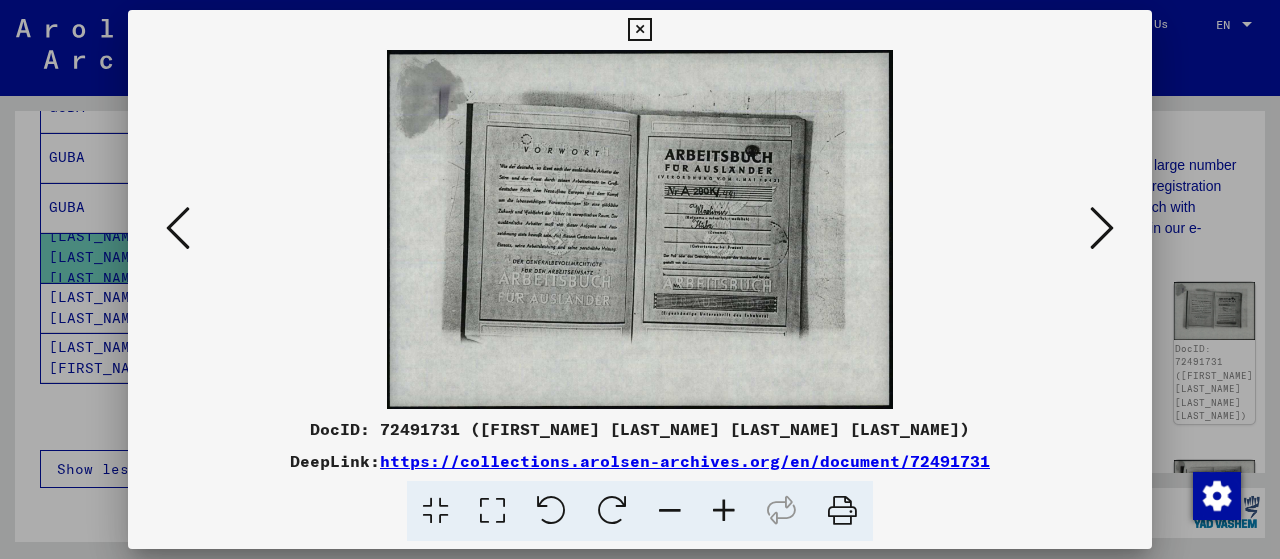 click at bounding box center (1102, 228) 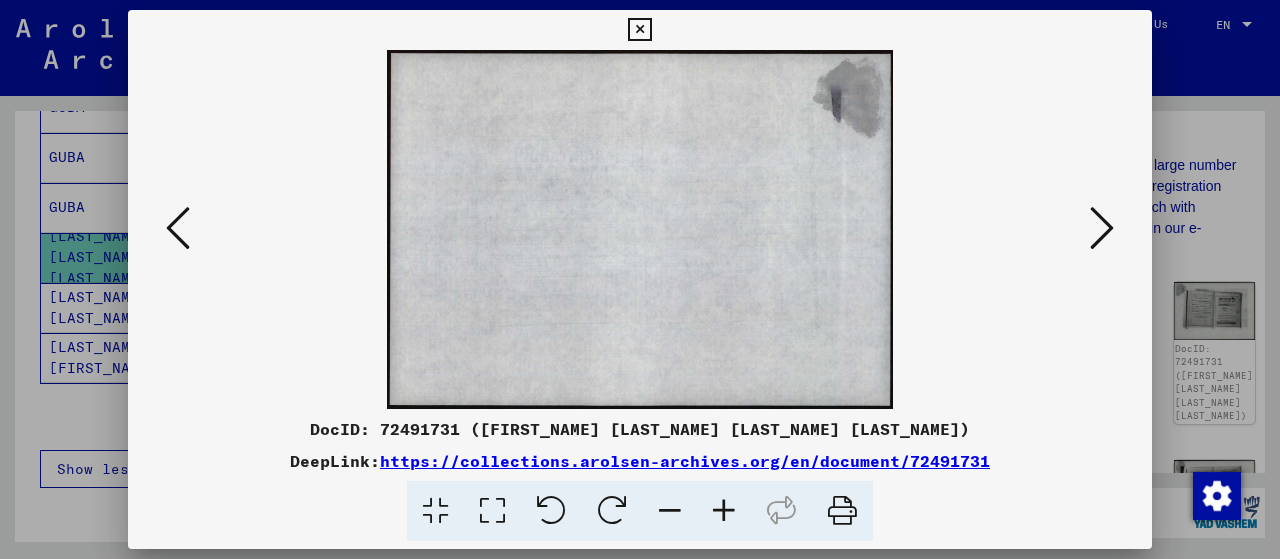 click at bounding box center (1102, 228) 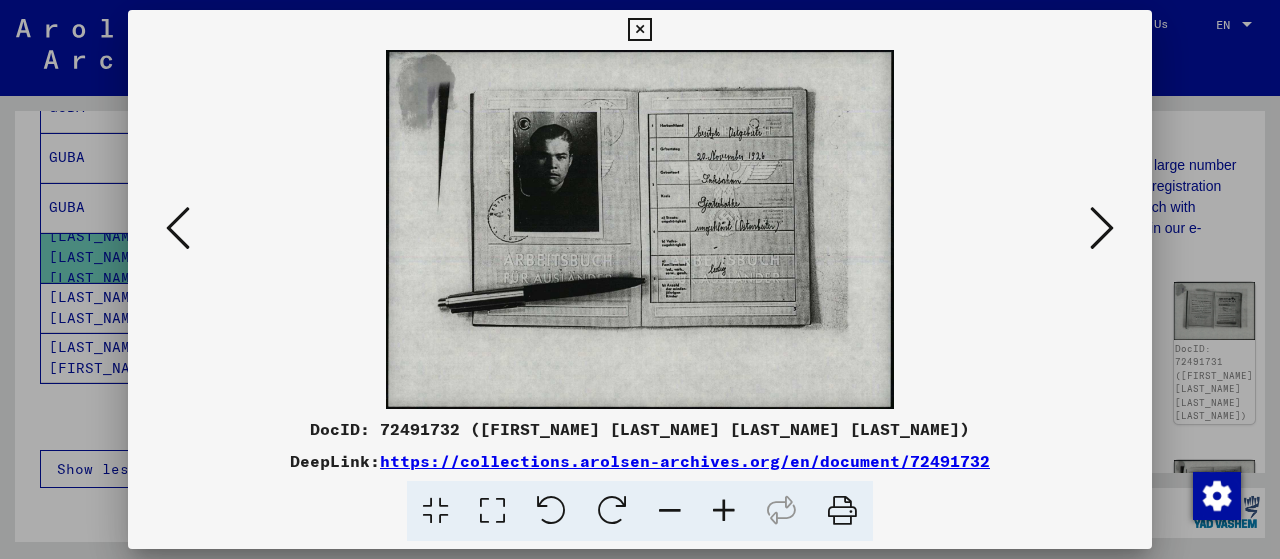 click at bounding box center (724, 511) 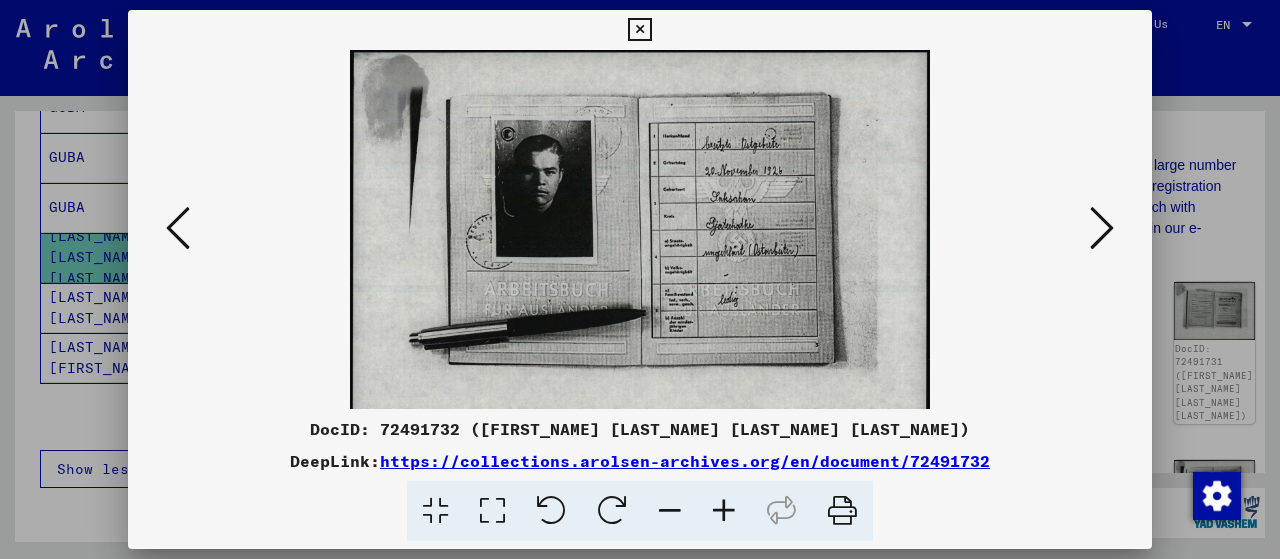 click at bounding box center [724, 511] 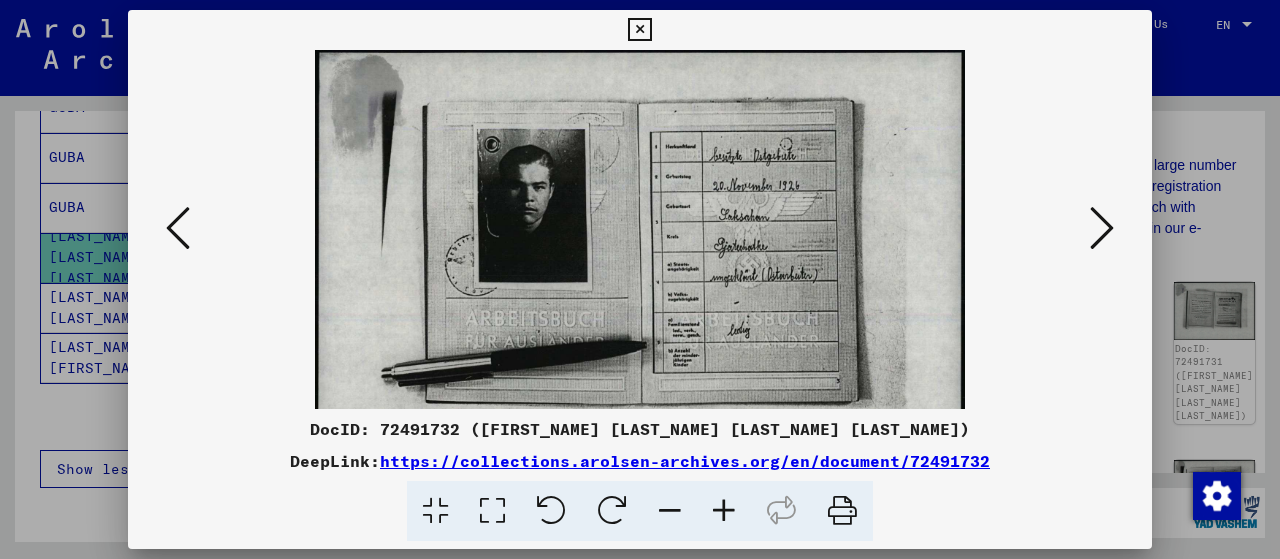 click at bounding box center (724, 511) 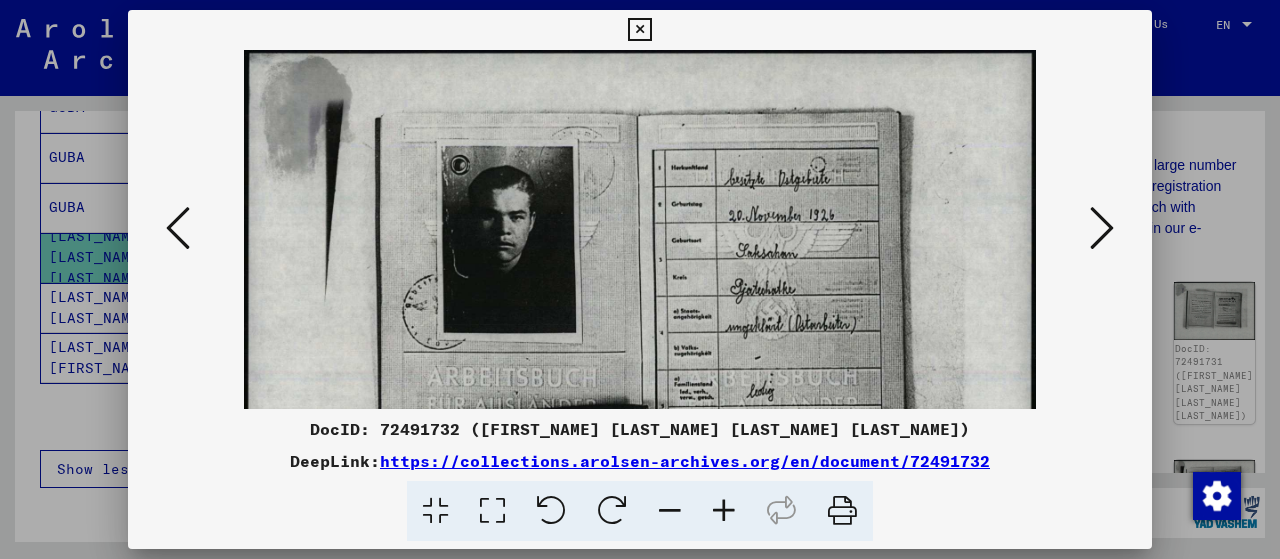 click at bounding box center (724, 511) 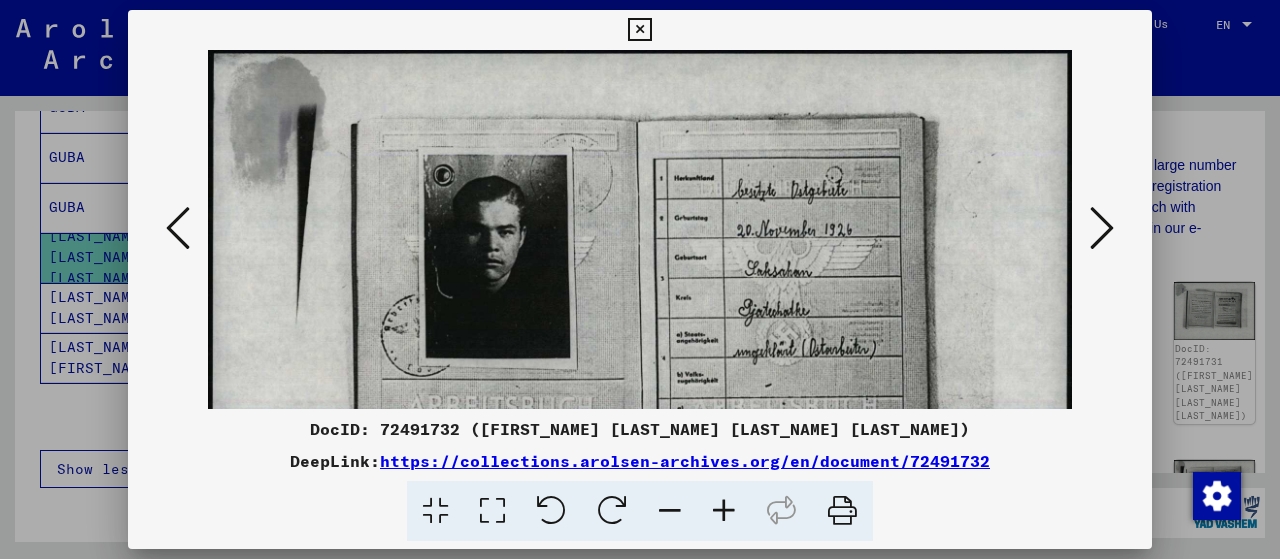 click at bounding box center (724, 511) 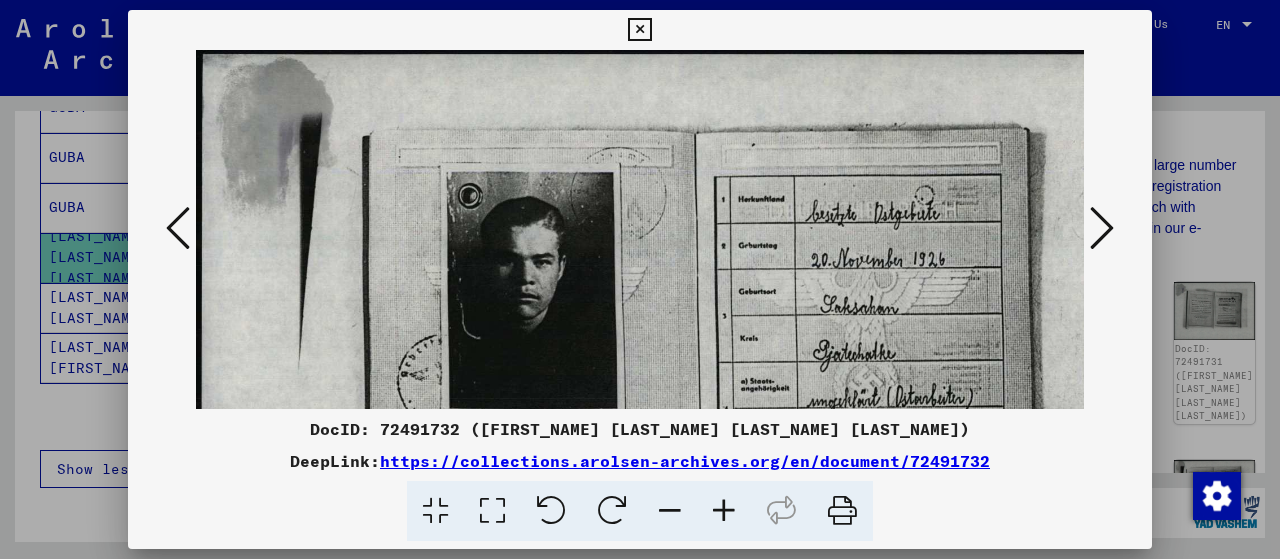 click at bounding box center (724, 511) 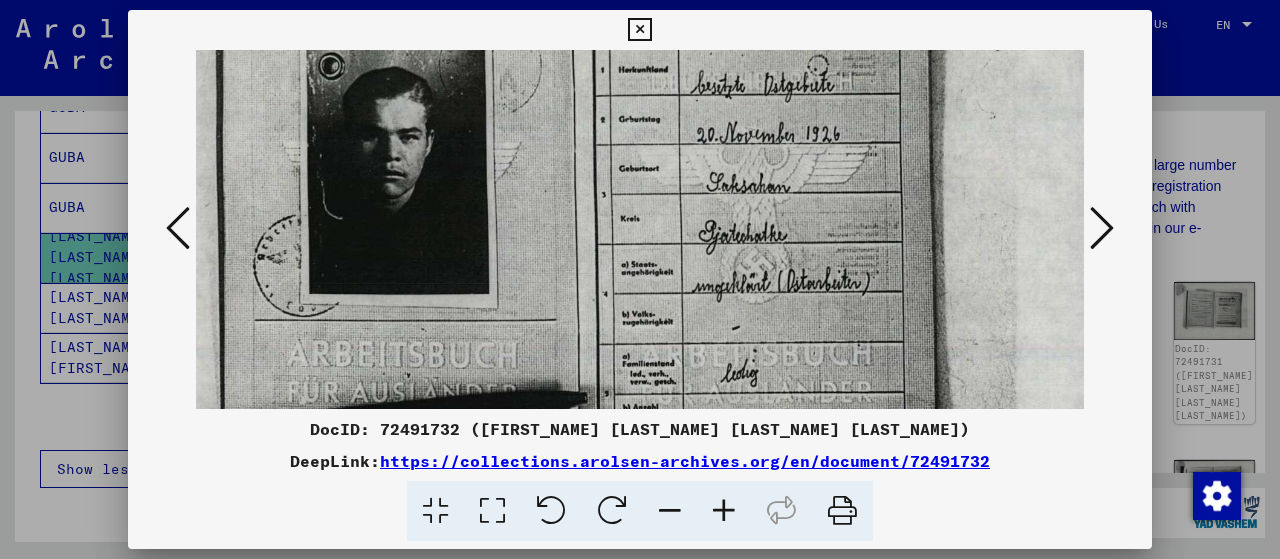 scroll, scrollTop: 140, scrollLeft: 160, axis: both 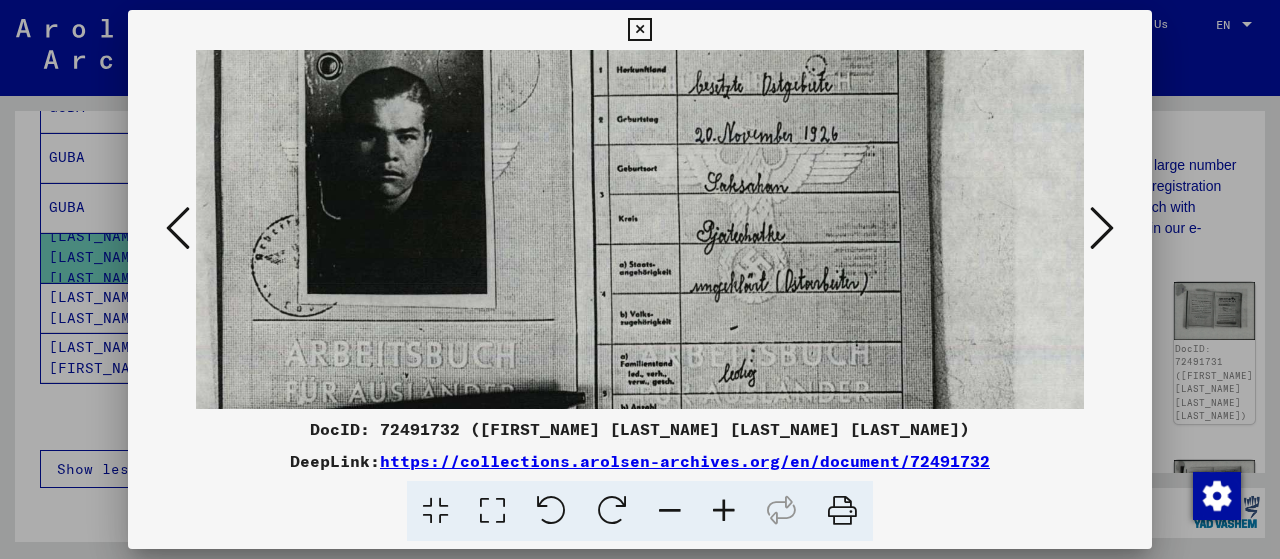 drag, startPoint x: 676, startPoint y: 329, endPoint x: 521, endPoint y: 196, distance: 204.24005 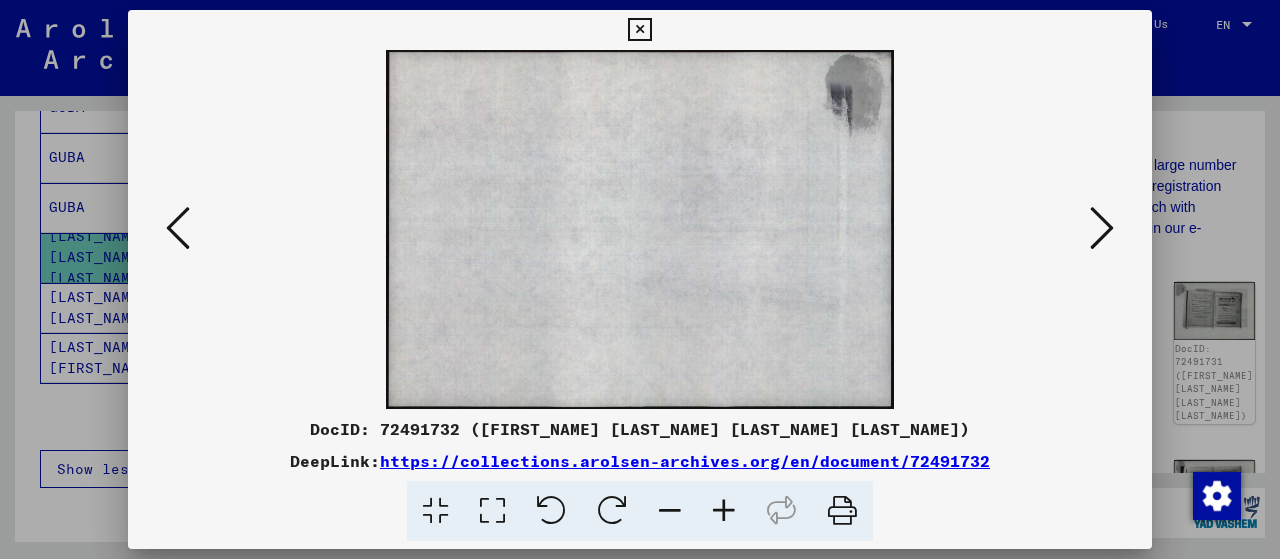 click at bounding box center (1102, 228) 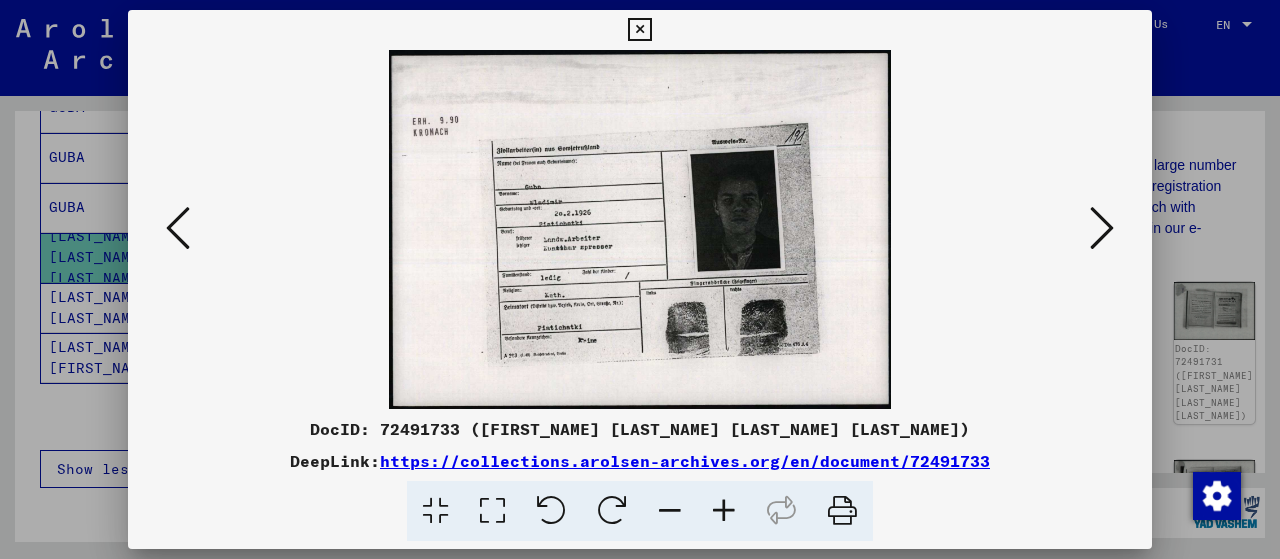 click at bounding box center [724, 511] 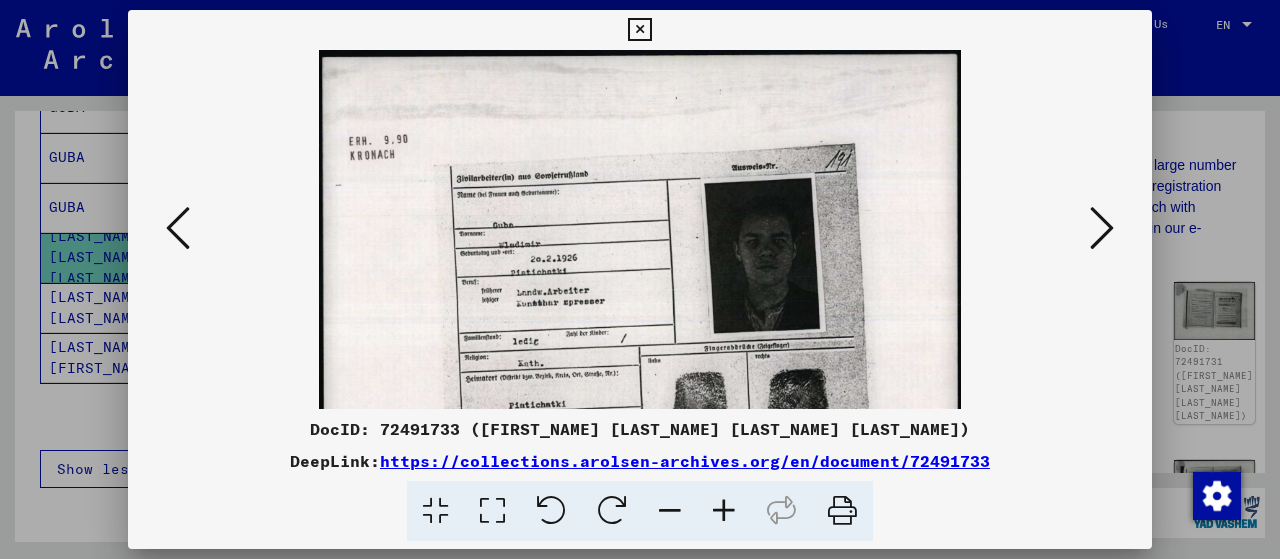 click at bounding box center (724, 511) 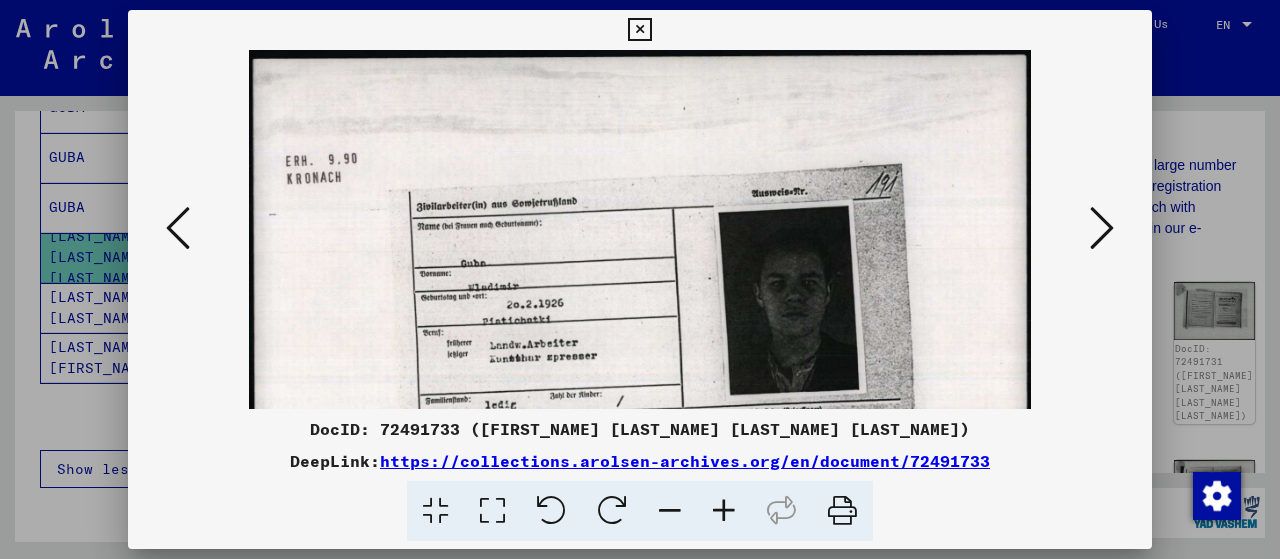 click at bounding box center [724, 511] 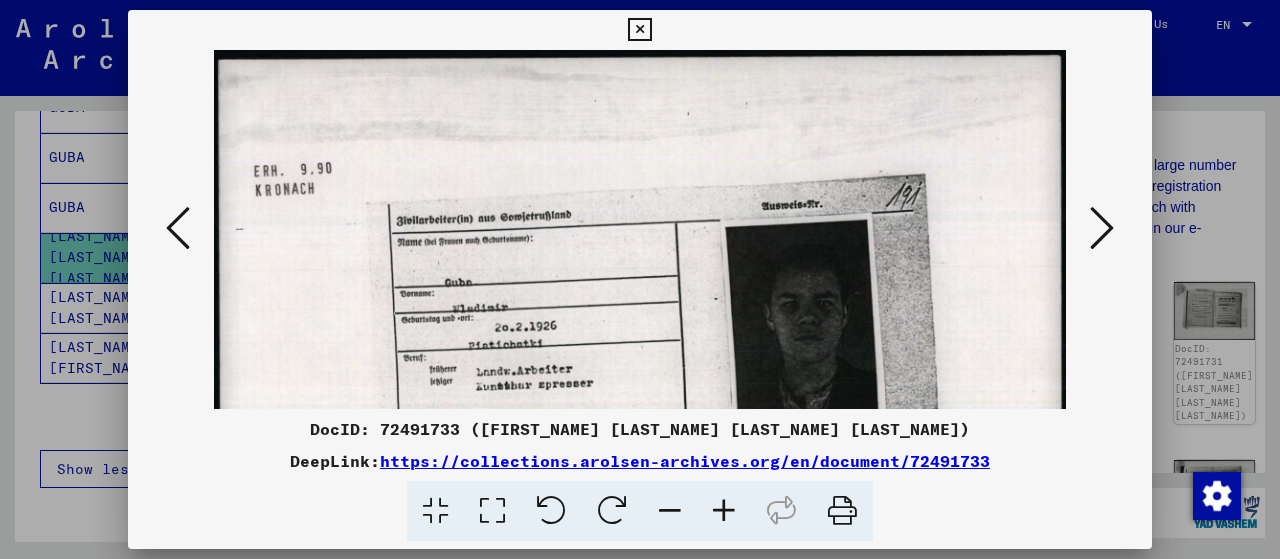 click at bounding box center [724, 511] 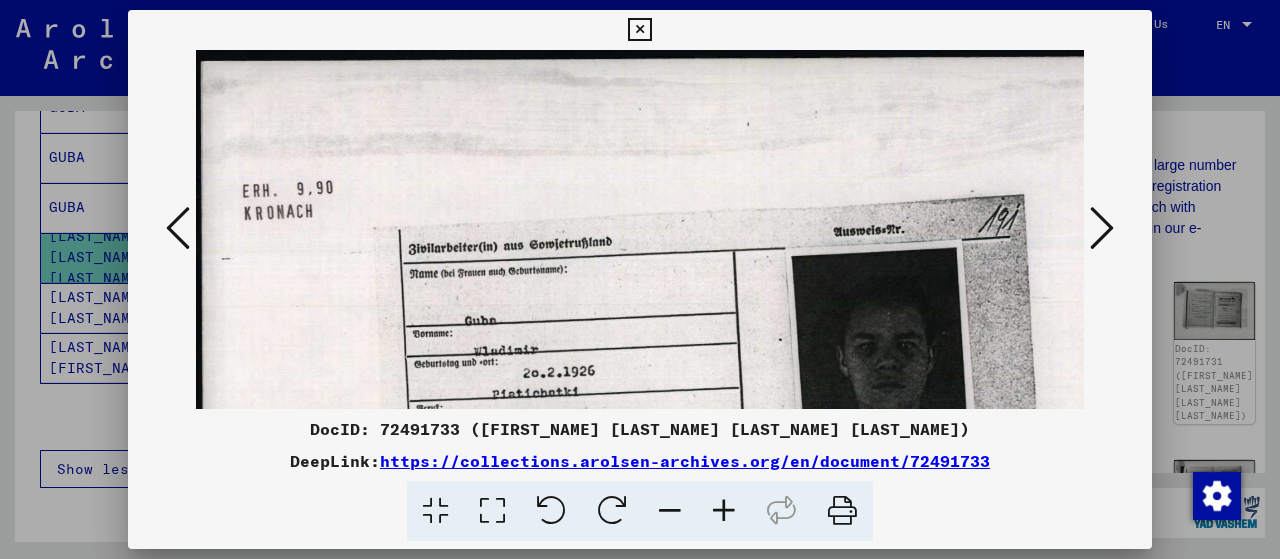 click at bounding box center [724, 511] 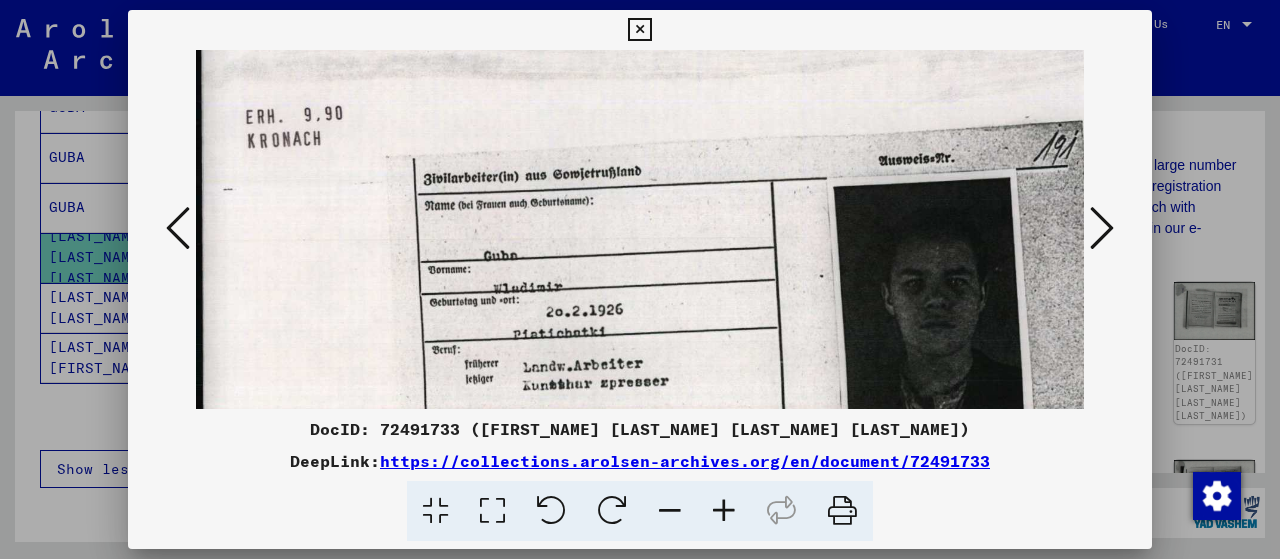 scroll, scrollTop: 87, scrollLeft: 0, axis: vertical 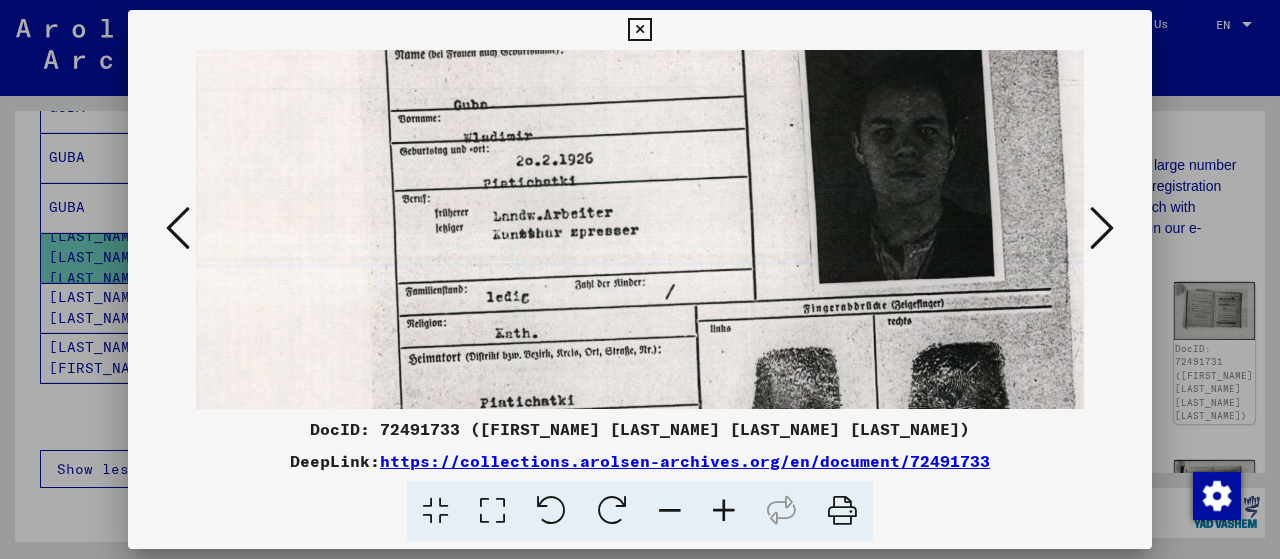 drag, startPoint x: 712, startPoint y: 341, endPoint x: 687, endPoint y: 114, distance: 228.3725 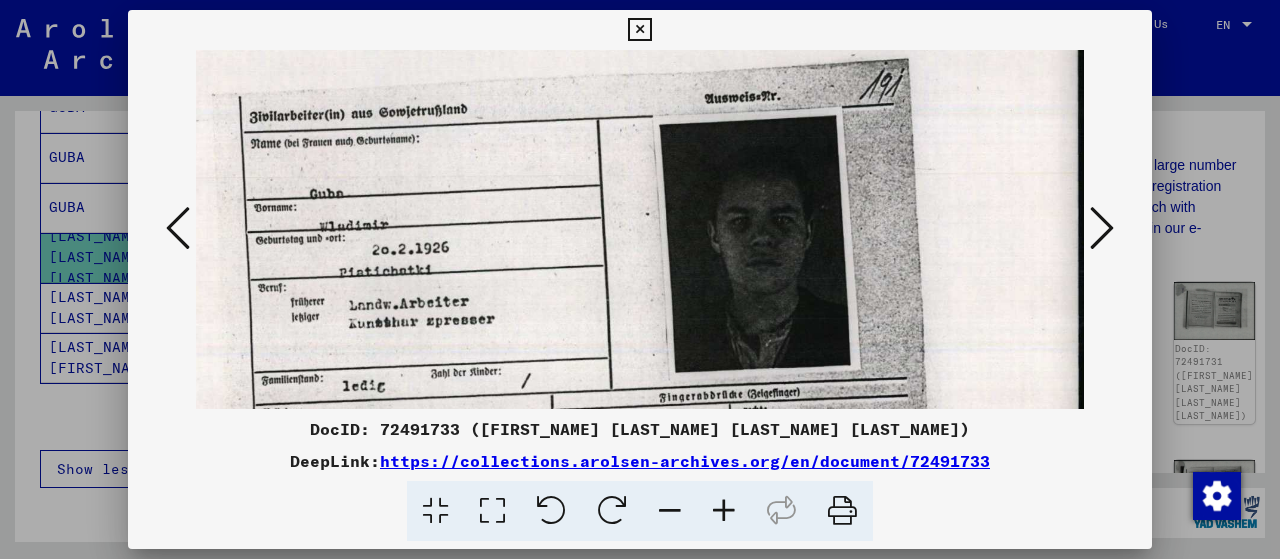 scroll, scrollTop: 143, scrollLeft: 174, axis: both 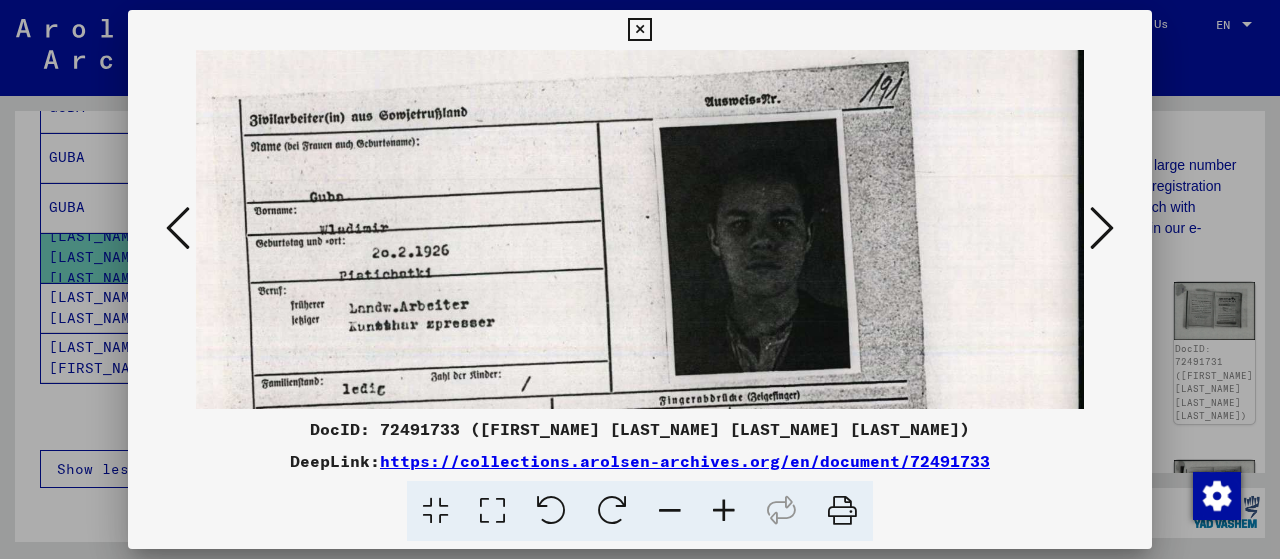 drag, startPoint x: 652, startPoint y: 270, endPoint x: 462, endPoint y: 366, distance: 212.87555 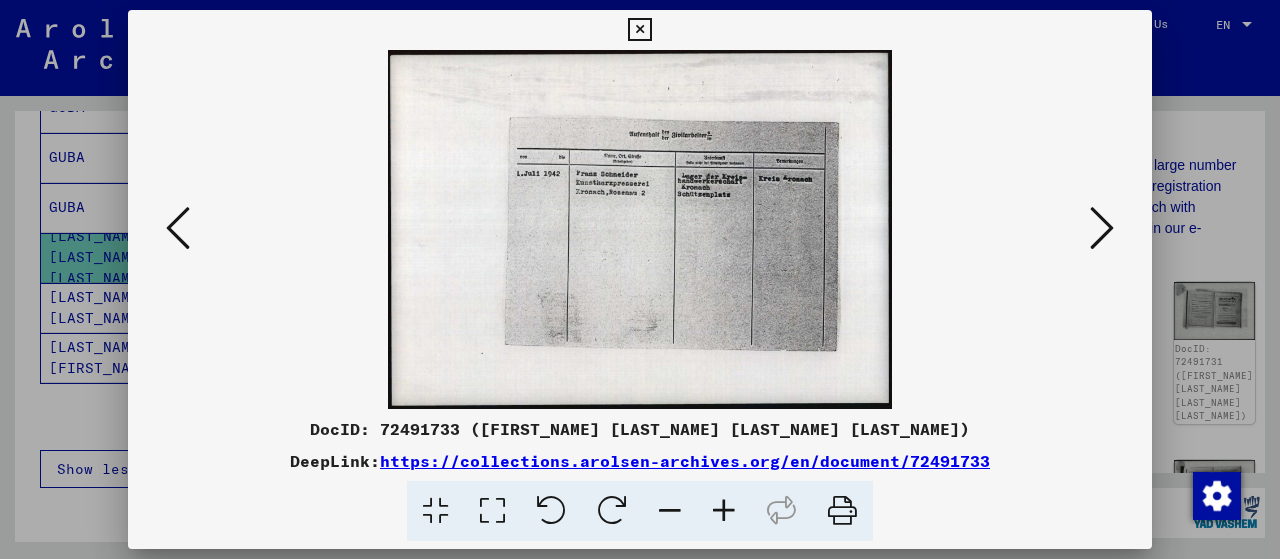 scroll, scrollTop: 0, scrollLeft: 0, axis: both 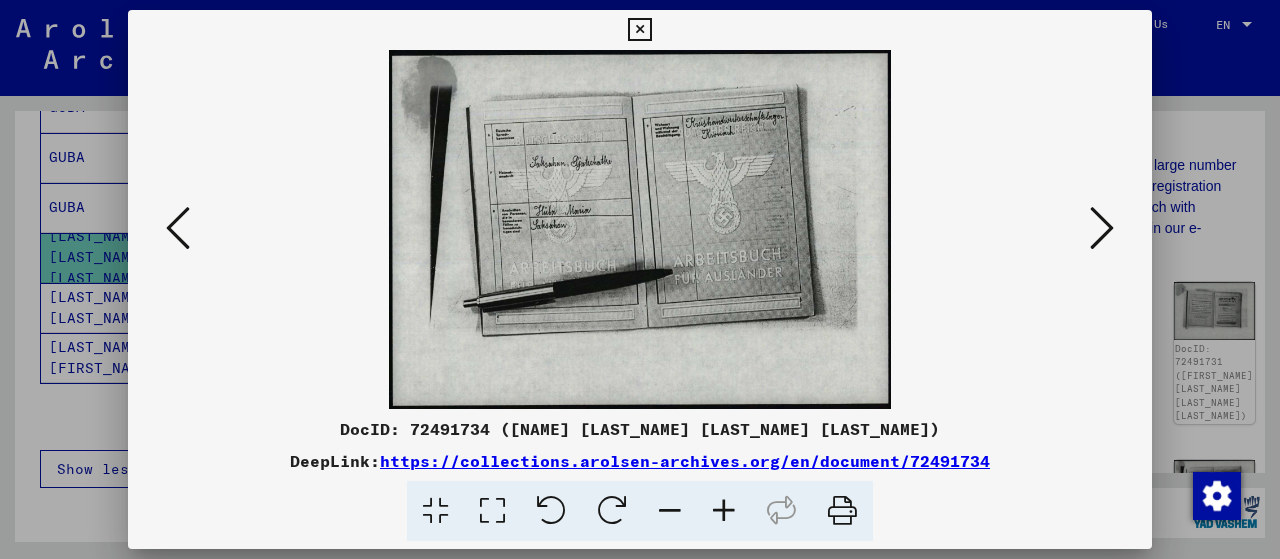 click at bounding box center (1102, 228) 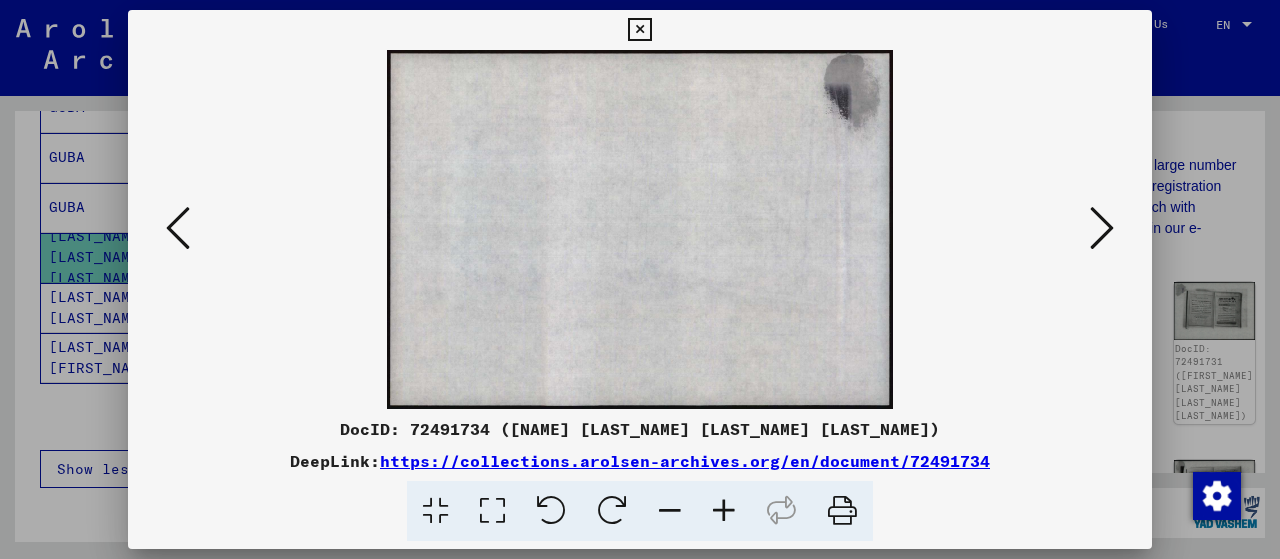 click at bounding box center [1102, 228] 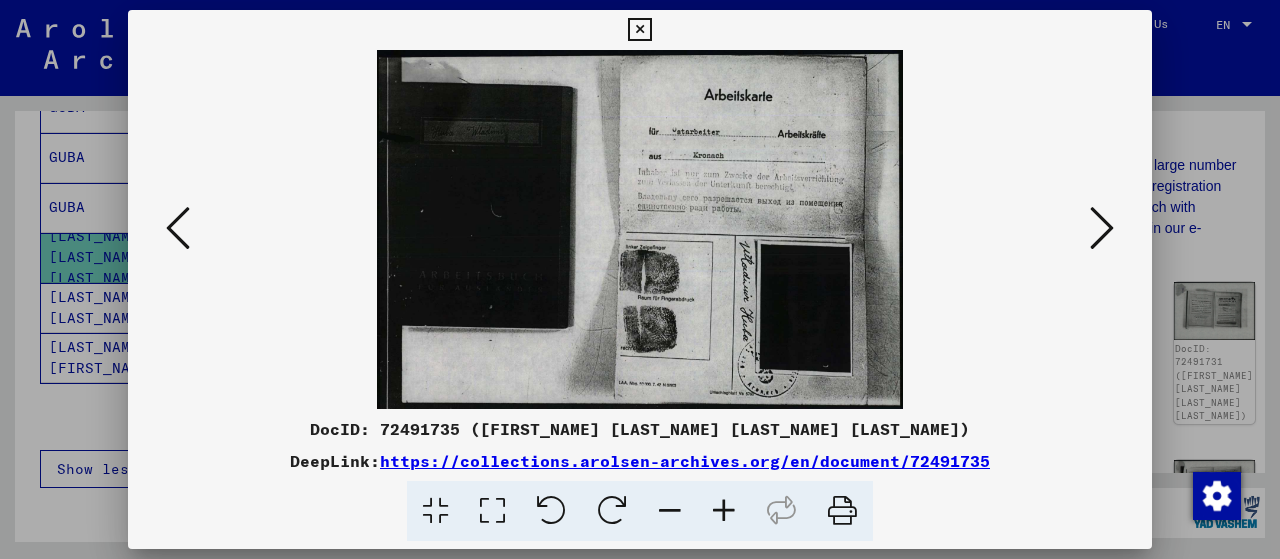click at bounding box center (1102, 228) 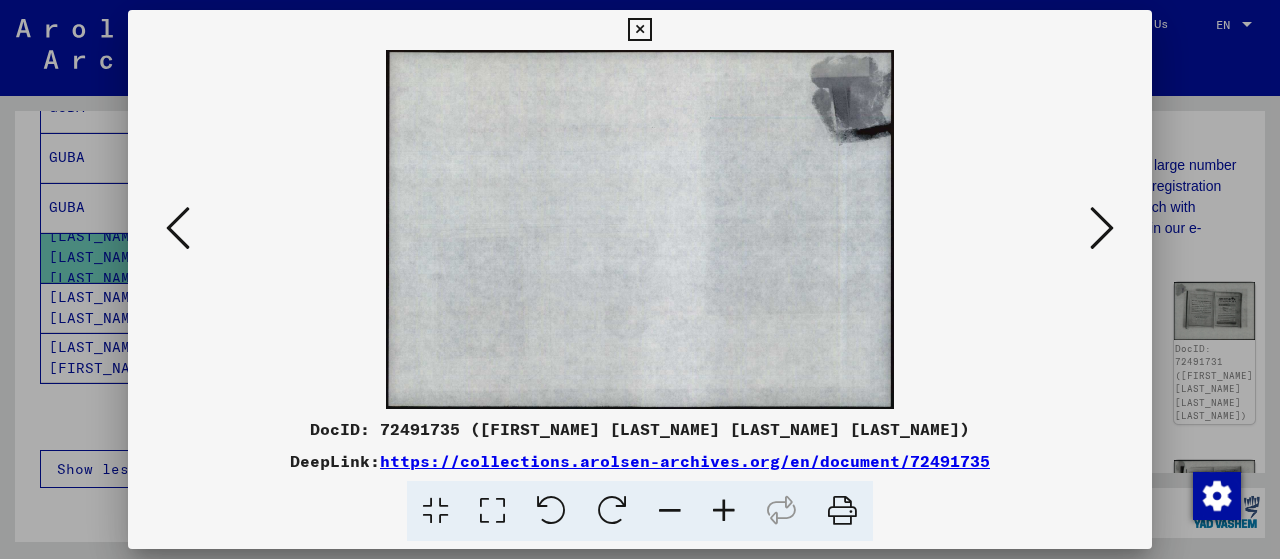 click at bounding box center [1102, 228] 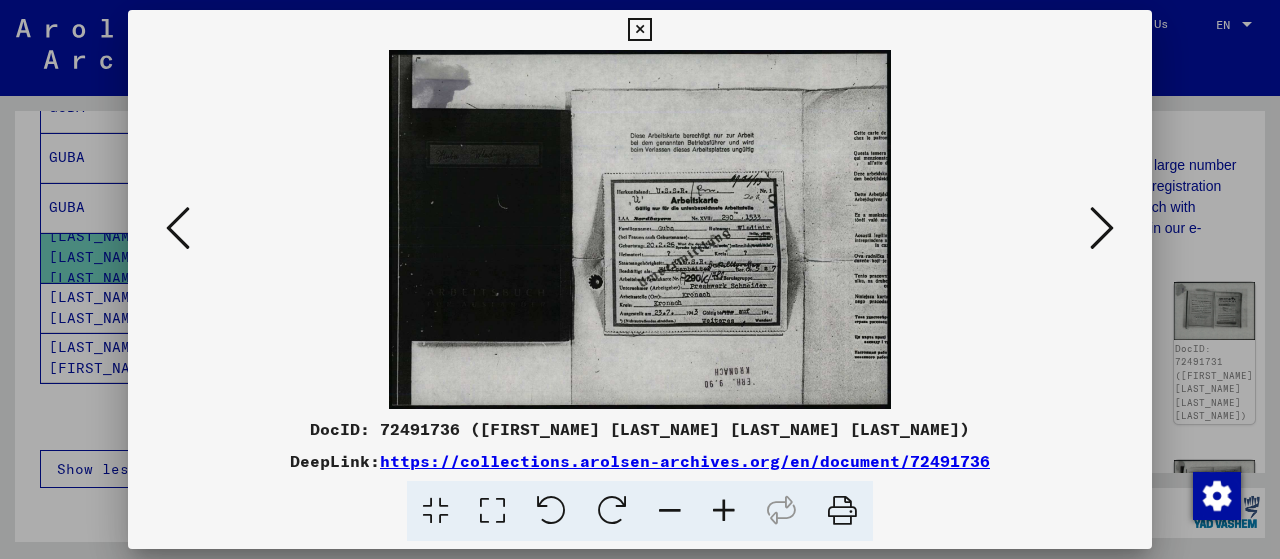 click at bounding box center (1102, 228) 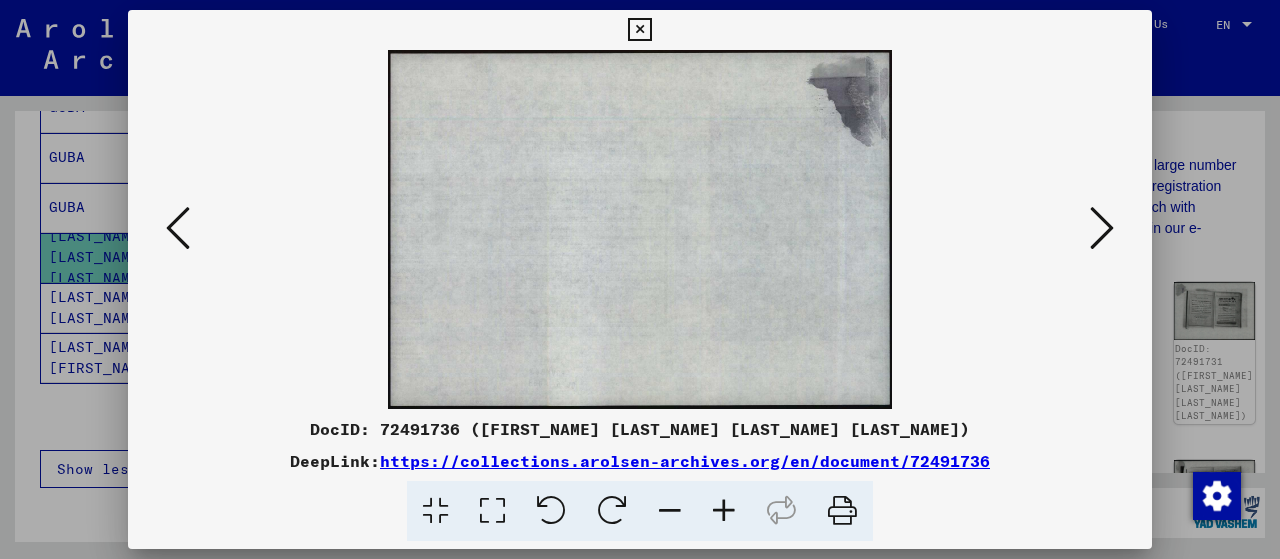 click at bounding box center (1102, 228) 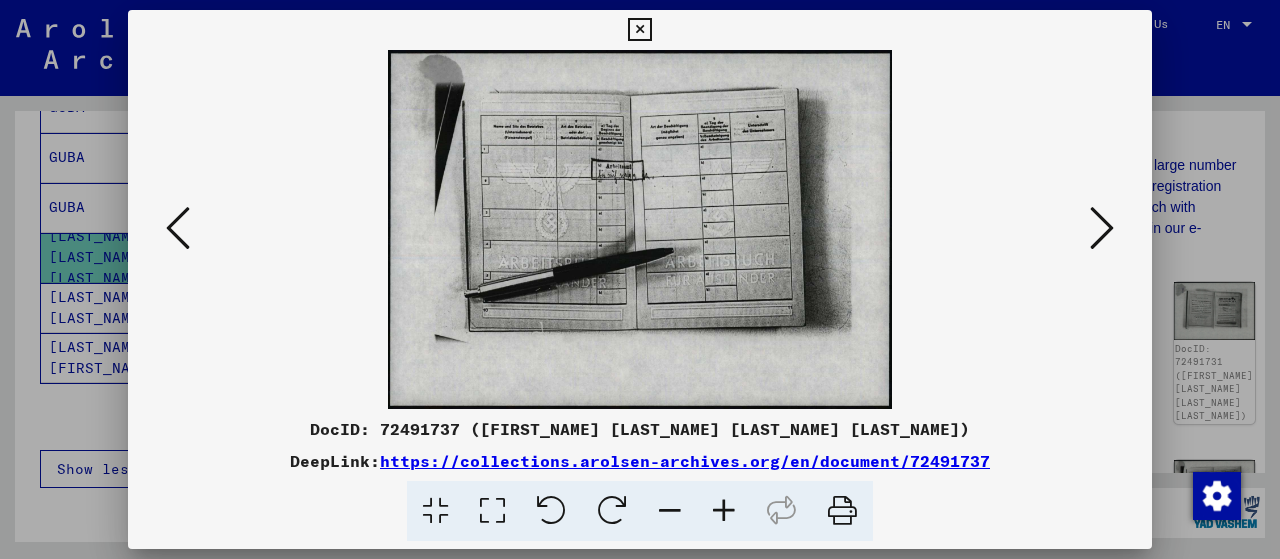 click at bounding box center (1102, 228) 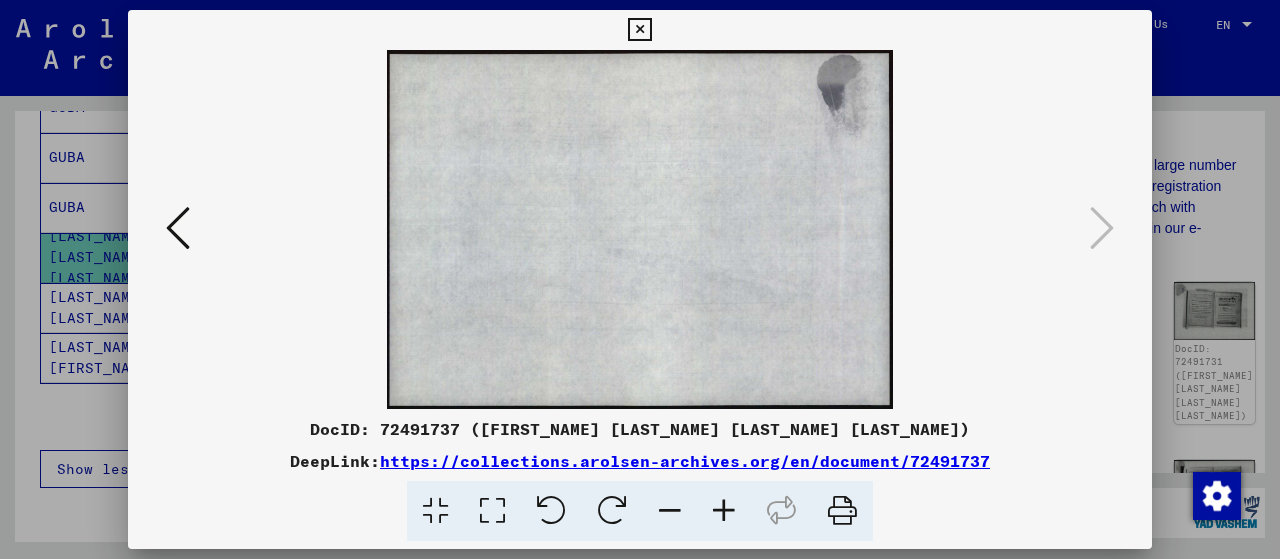click at bounding box center [640, 279] 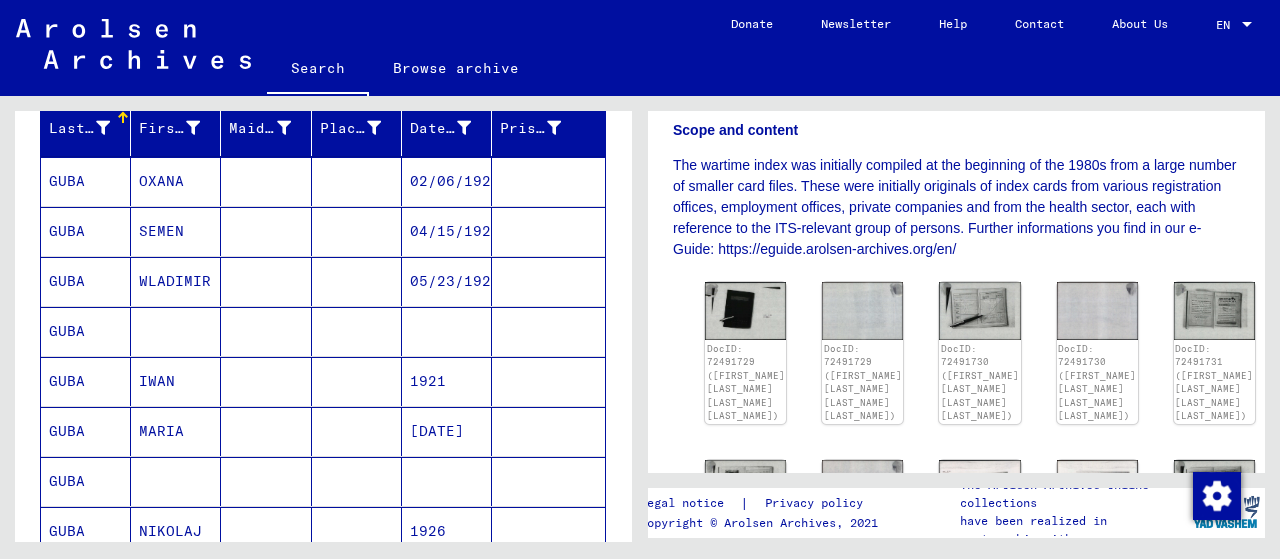 scroll, scrollTop: 244, scrollLeft: 0, axis: vertical 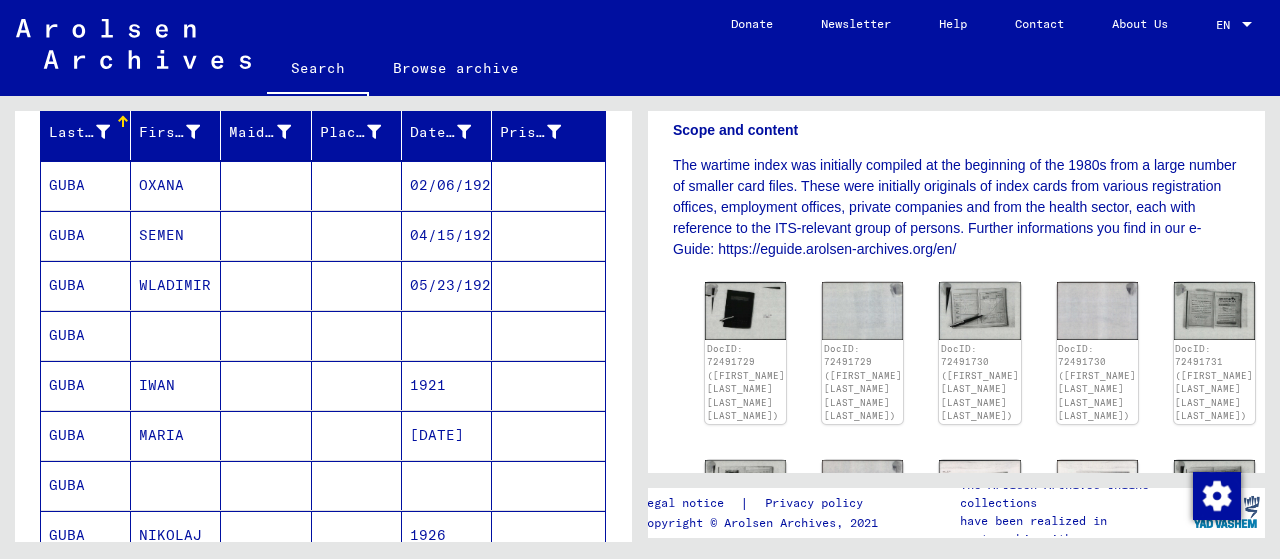 click on "05/23/1926" at bounding box center [447, 335] 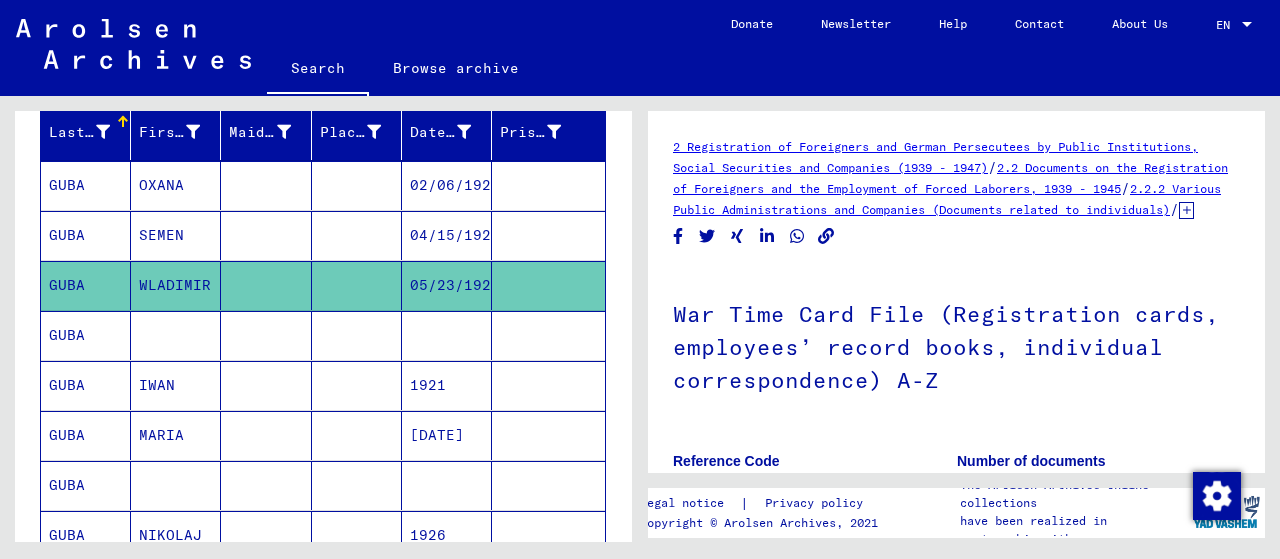 scroll, scrollTop: 0, scrollLeft: 0, axis: both 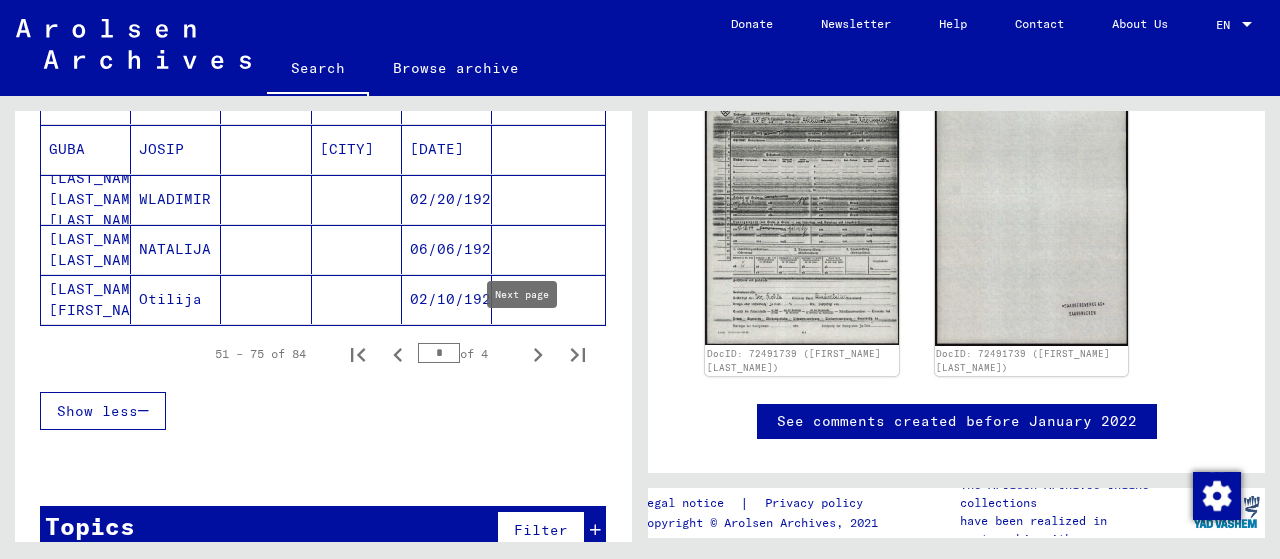 click 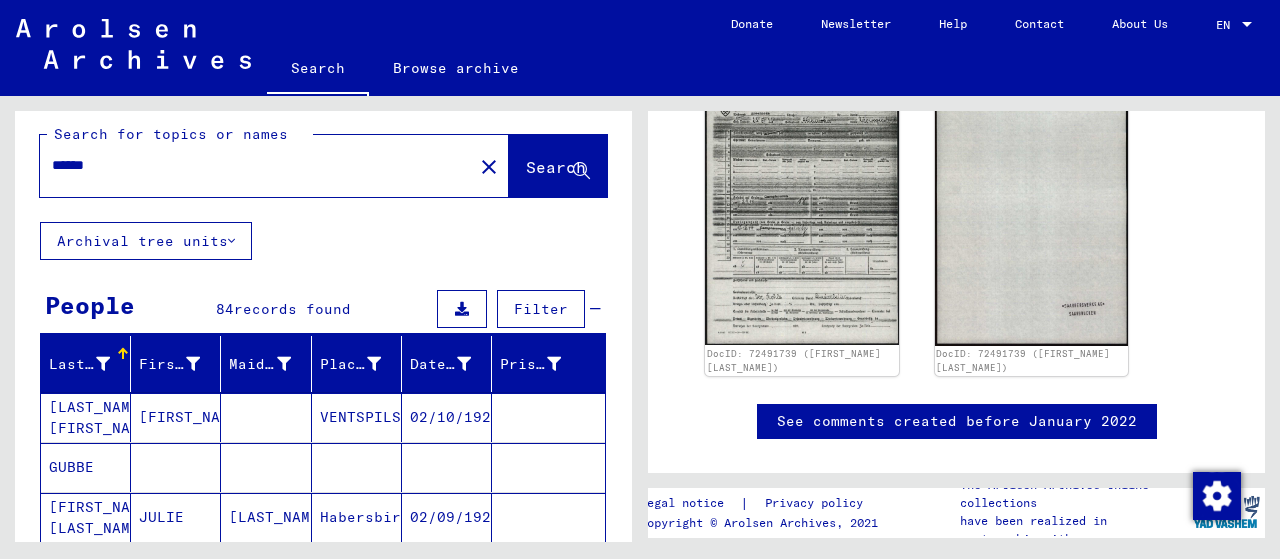 scroll, scrollTop: 0, scrollLeft: 0, axis: both 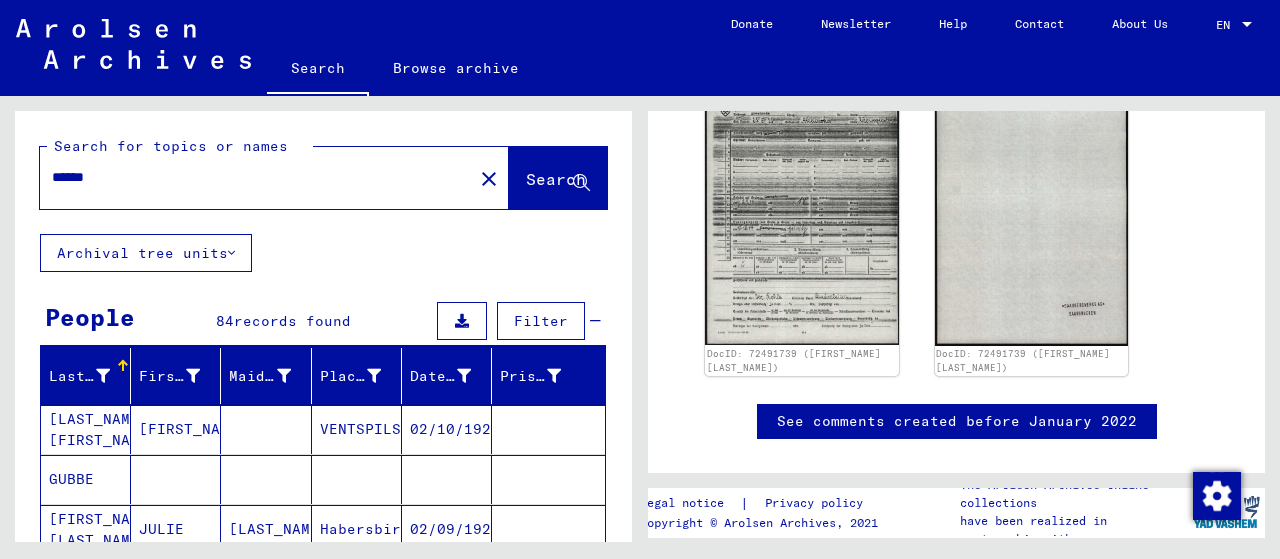 drag, startPoint x: 28, startPoint y: 177, endPoint x: 0, endPoint y: 176, distance: 28.01785 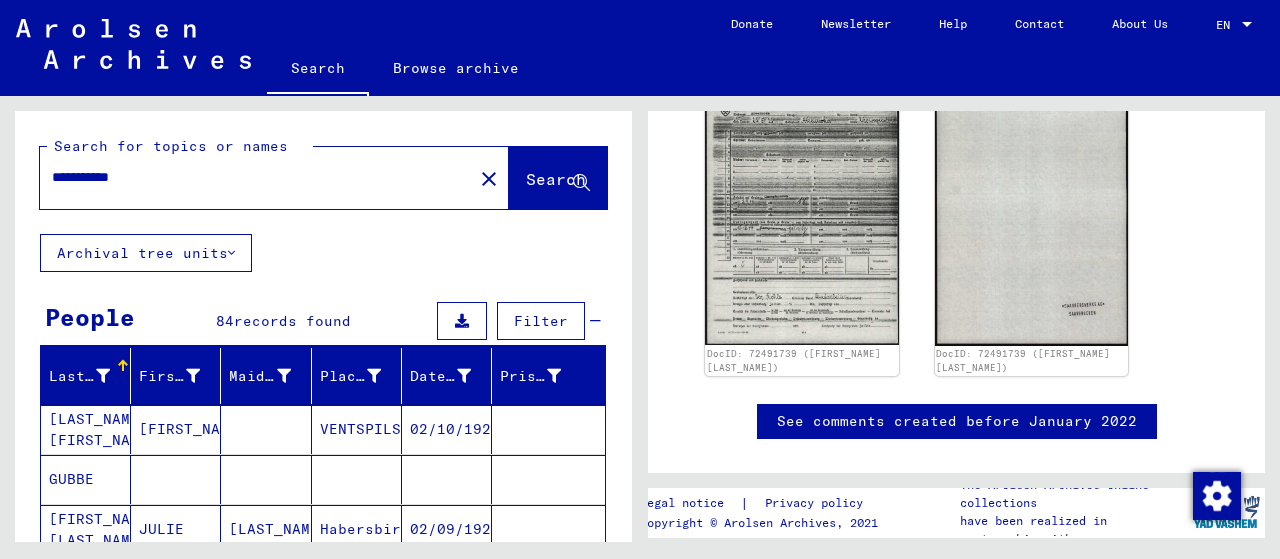 type on "**********" 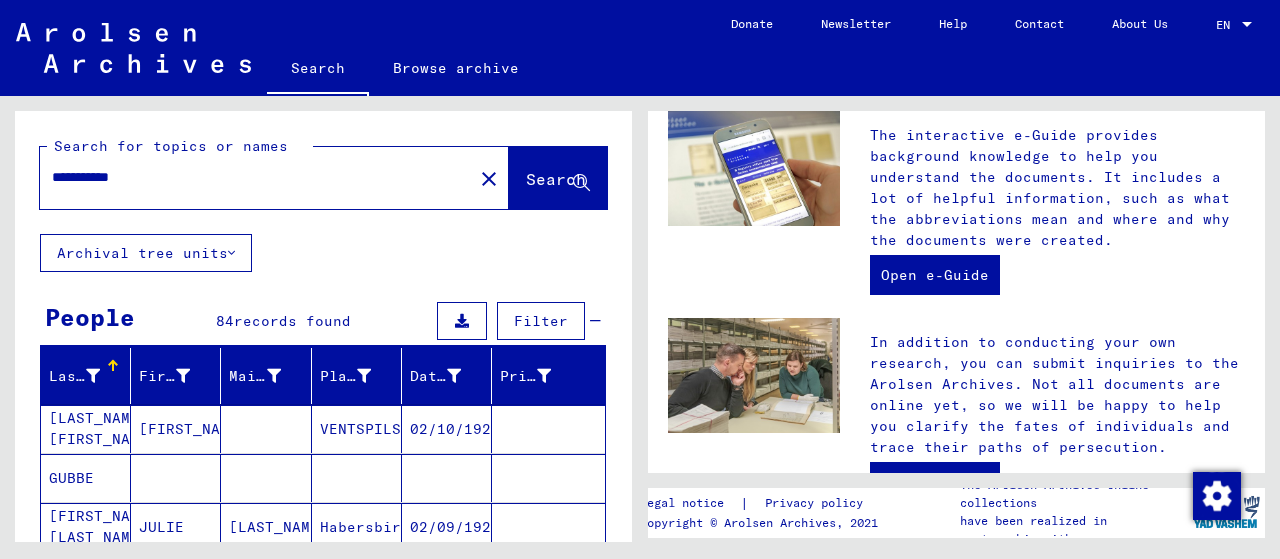 scroll, scrollTop: 0, scrollLeft: 0, axis: both 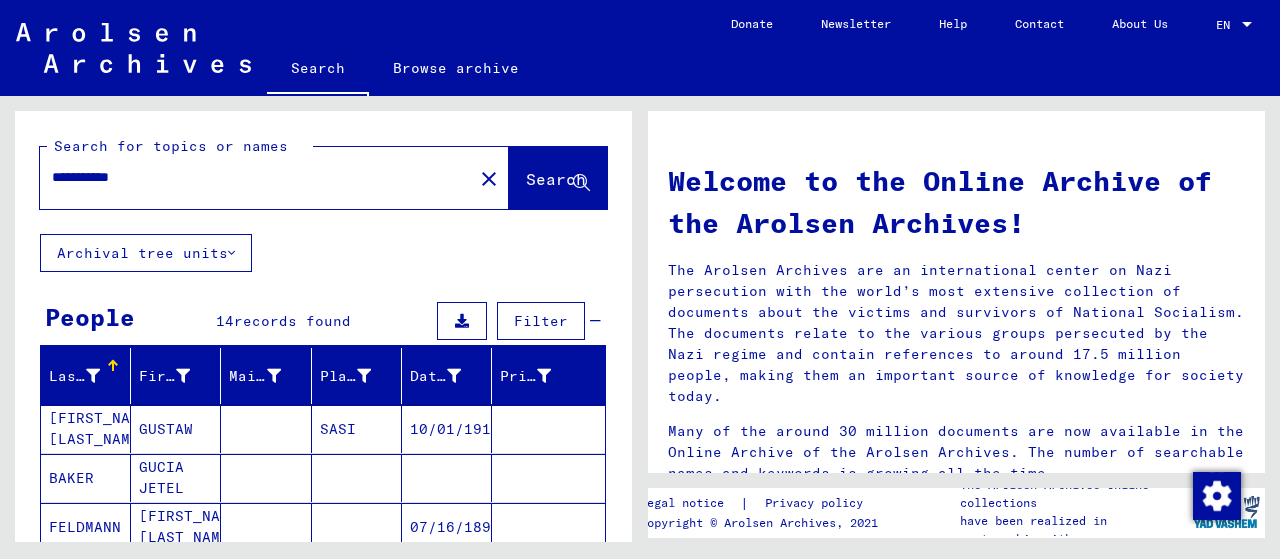 click on "10/01/1911" at bounding box center (447, 478) 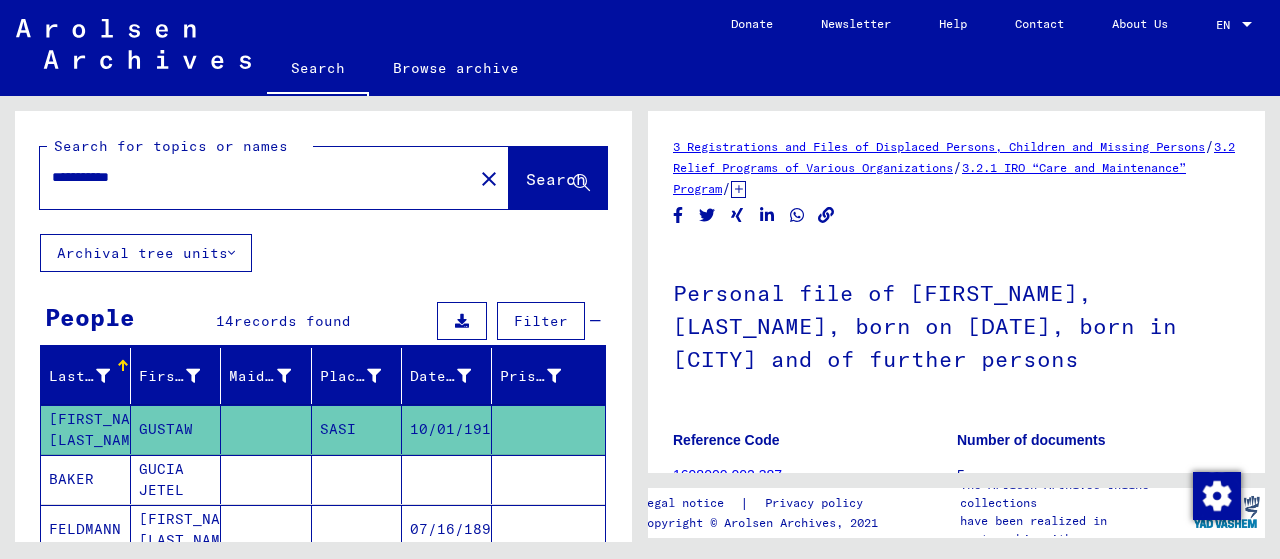 scroll, scrollTop: 0, scrollLeft: 0, axis: both 